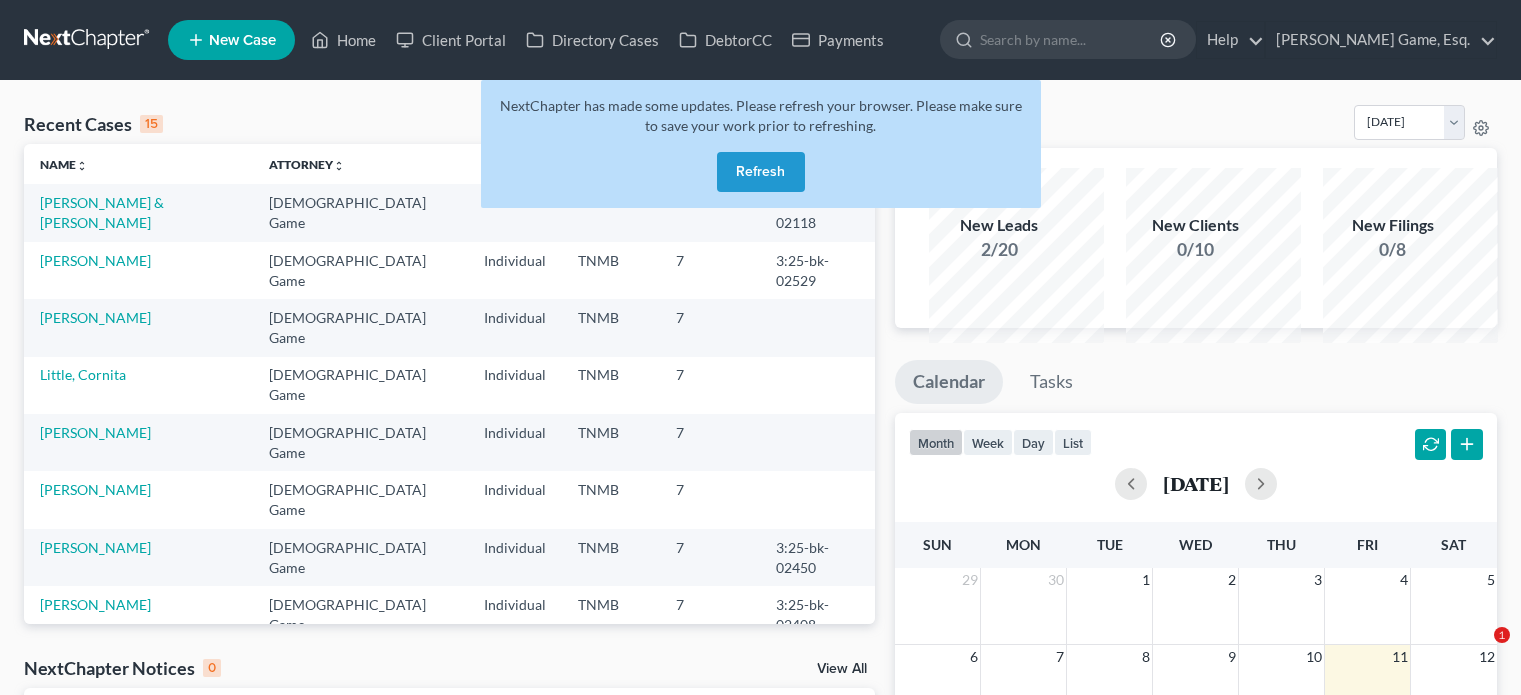scroll, scrollTop: 0, scrollLeft: 0, axis: both 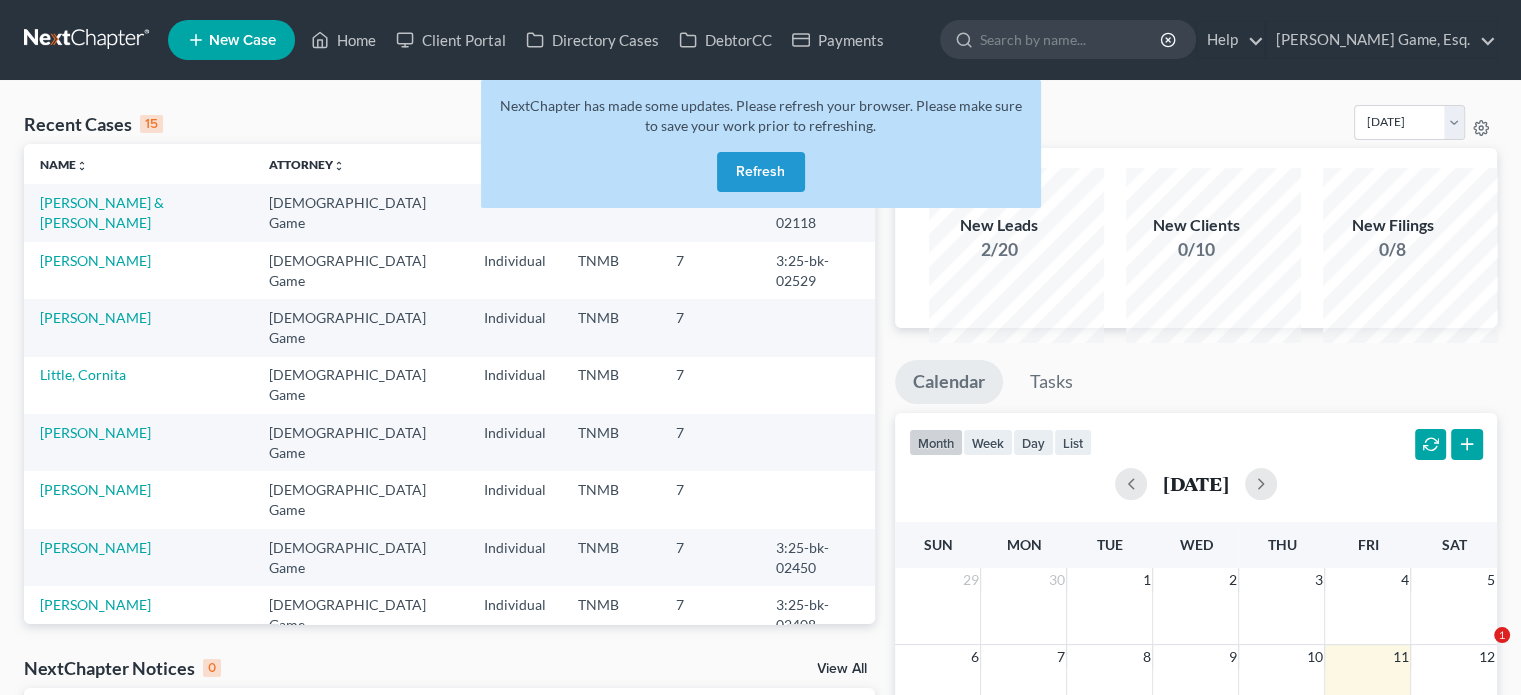 click on "Refresh" at bounding box center (761, 172) 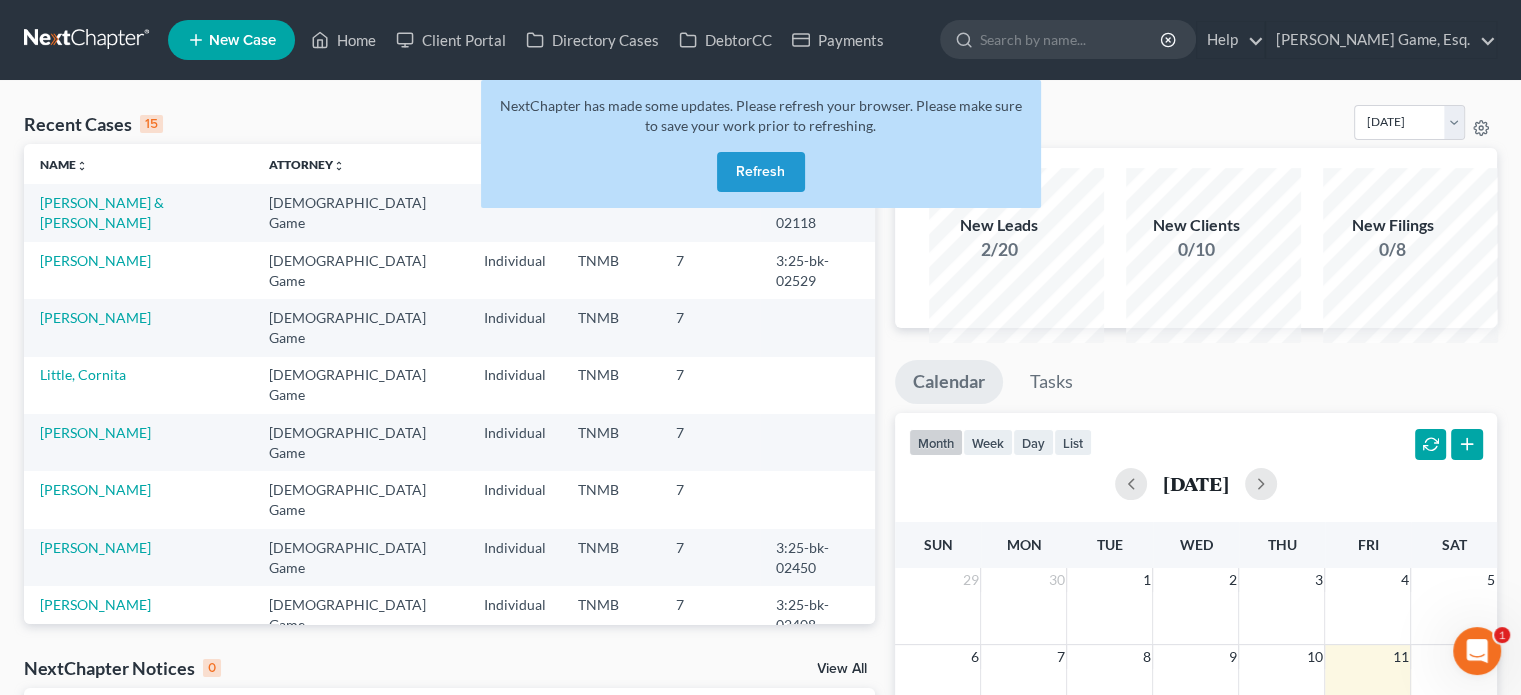 scroll, scrollTop: 0, scrollLeft: 0, axis: both 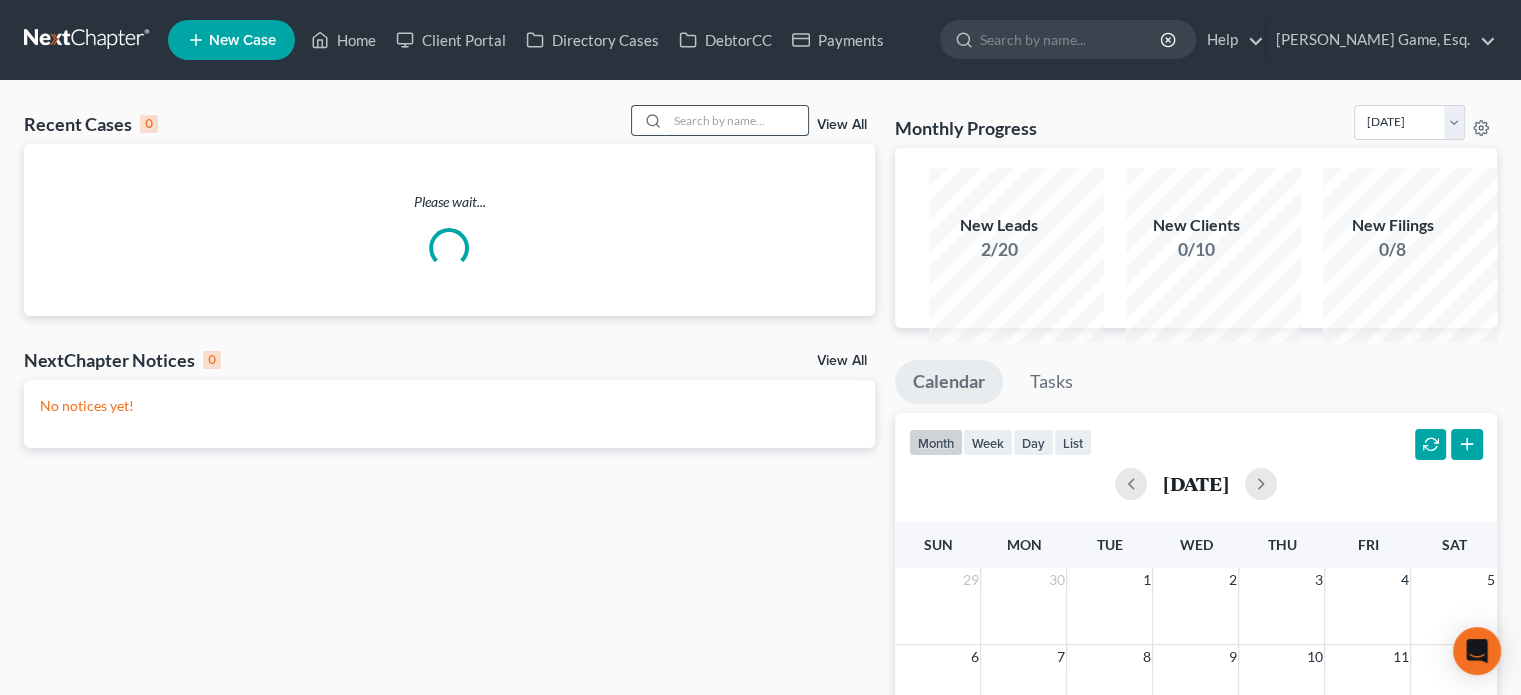 click at bounding box center (738, 120) 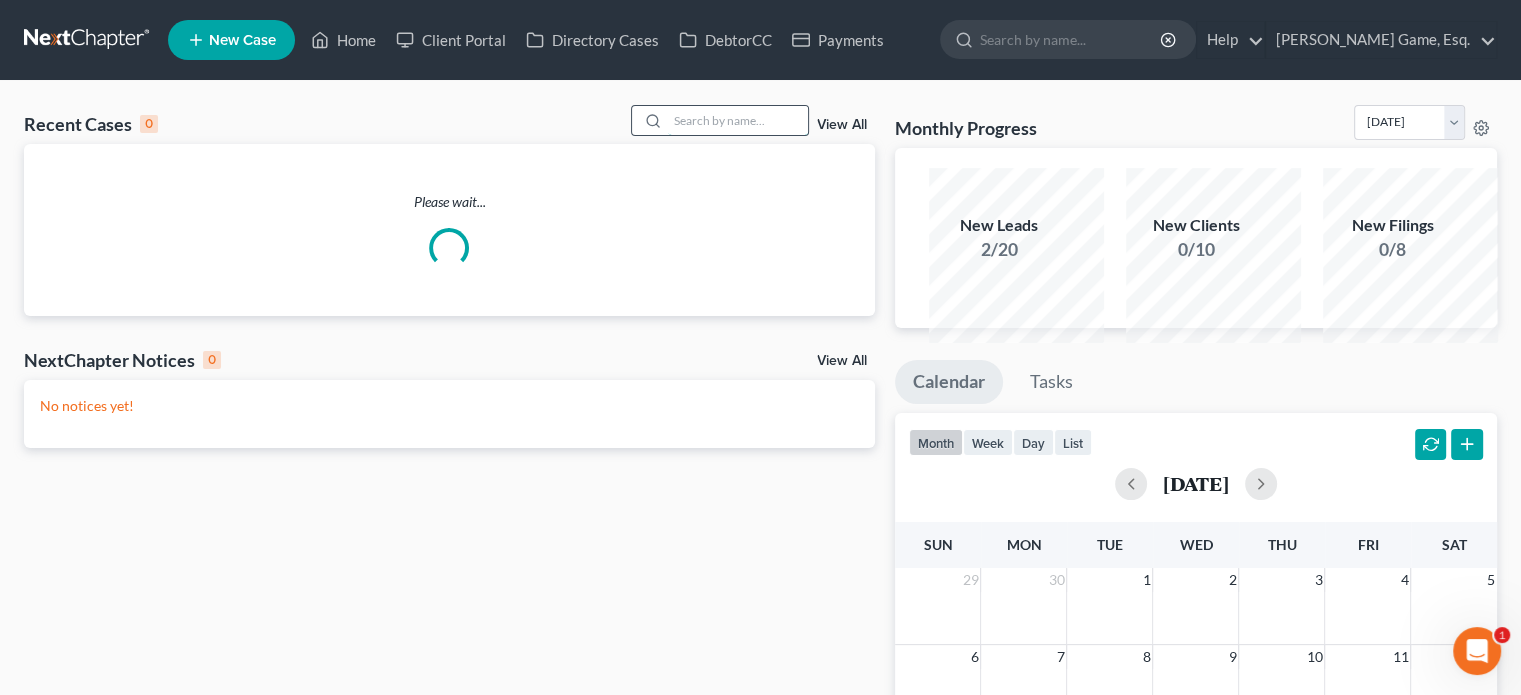 scroll, scrollTop: 0, scrollLeft: 0, axis: both 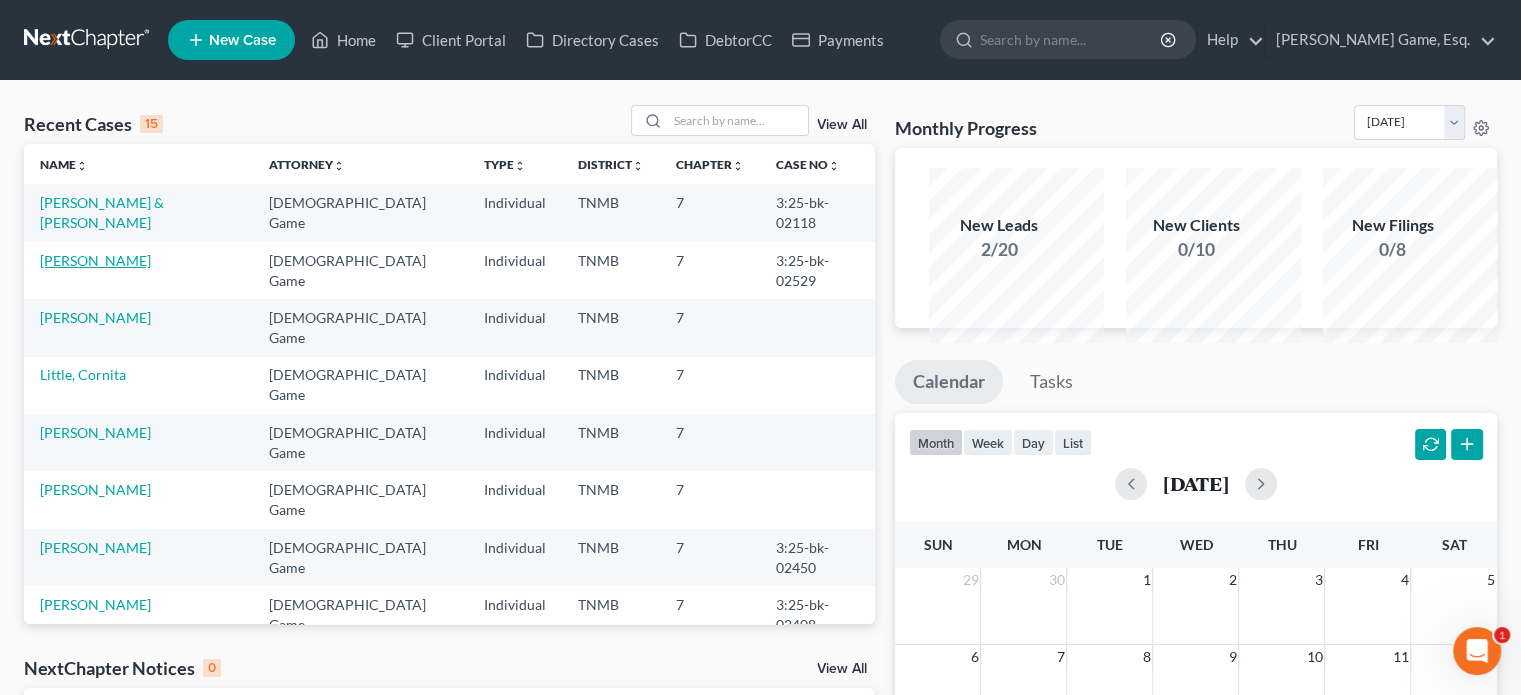 click on "[PERSON_NAME]" at bounding box center (95, 260) 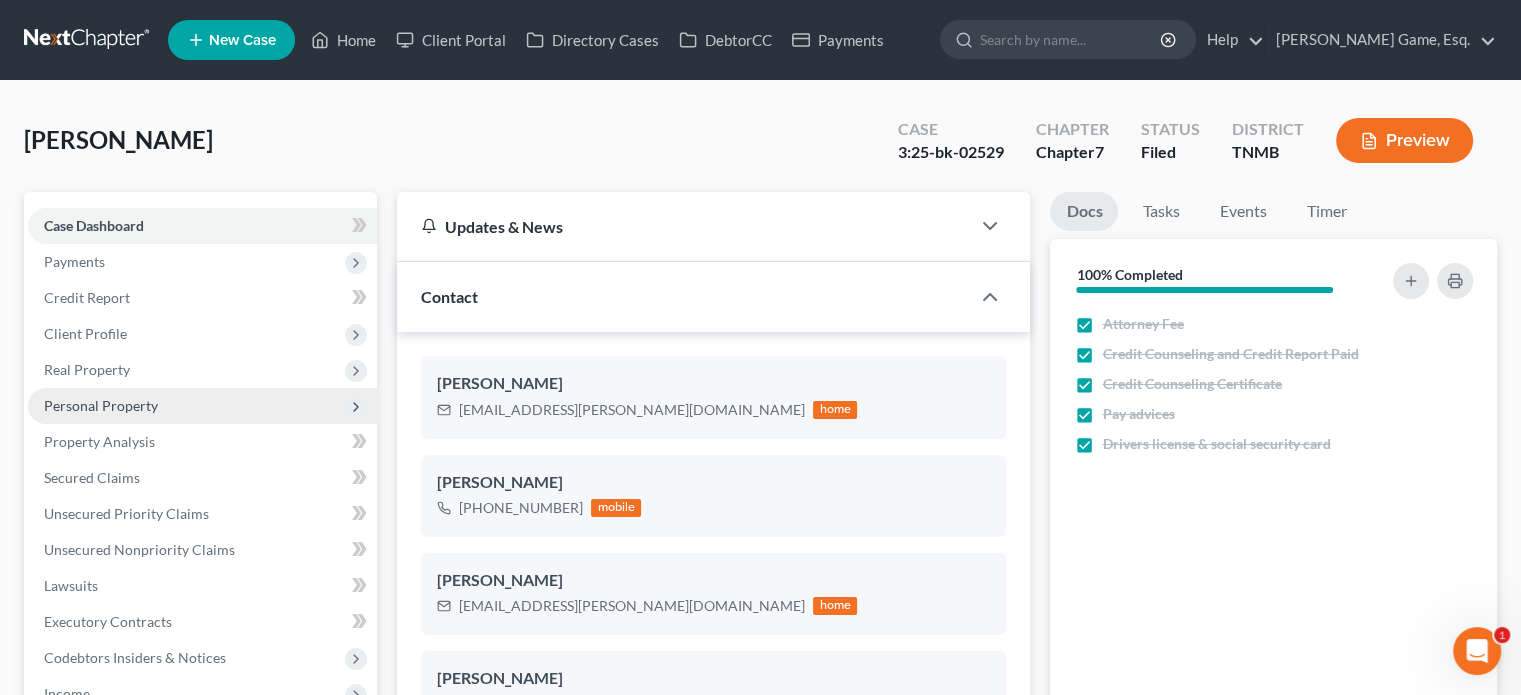 scroll, scrollTop: 518, scrollLeft: 0, axis: vertical 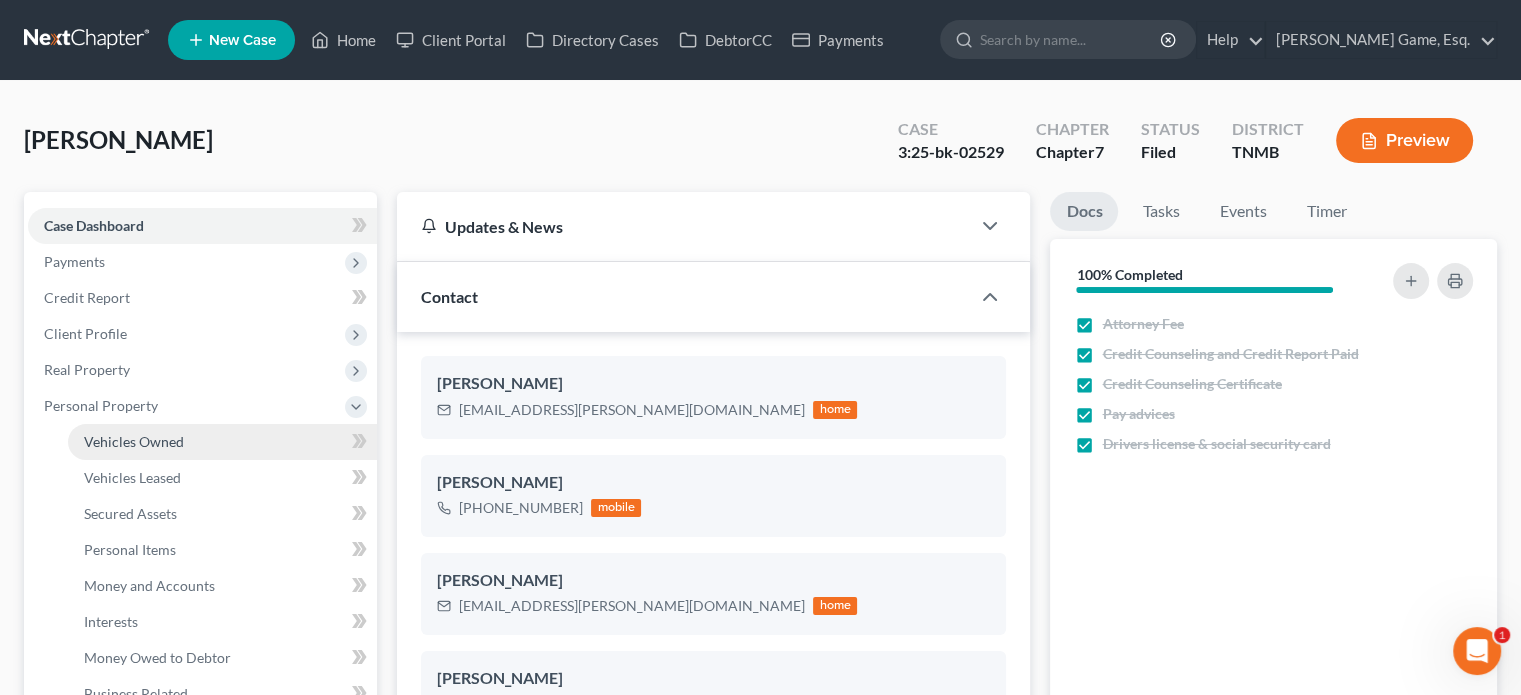 click on "Vehicles Owned" at bounding box center (134, 441) 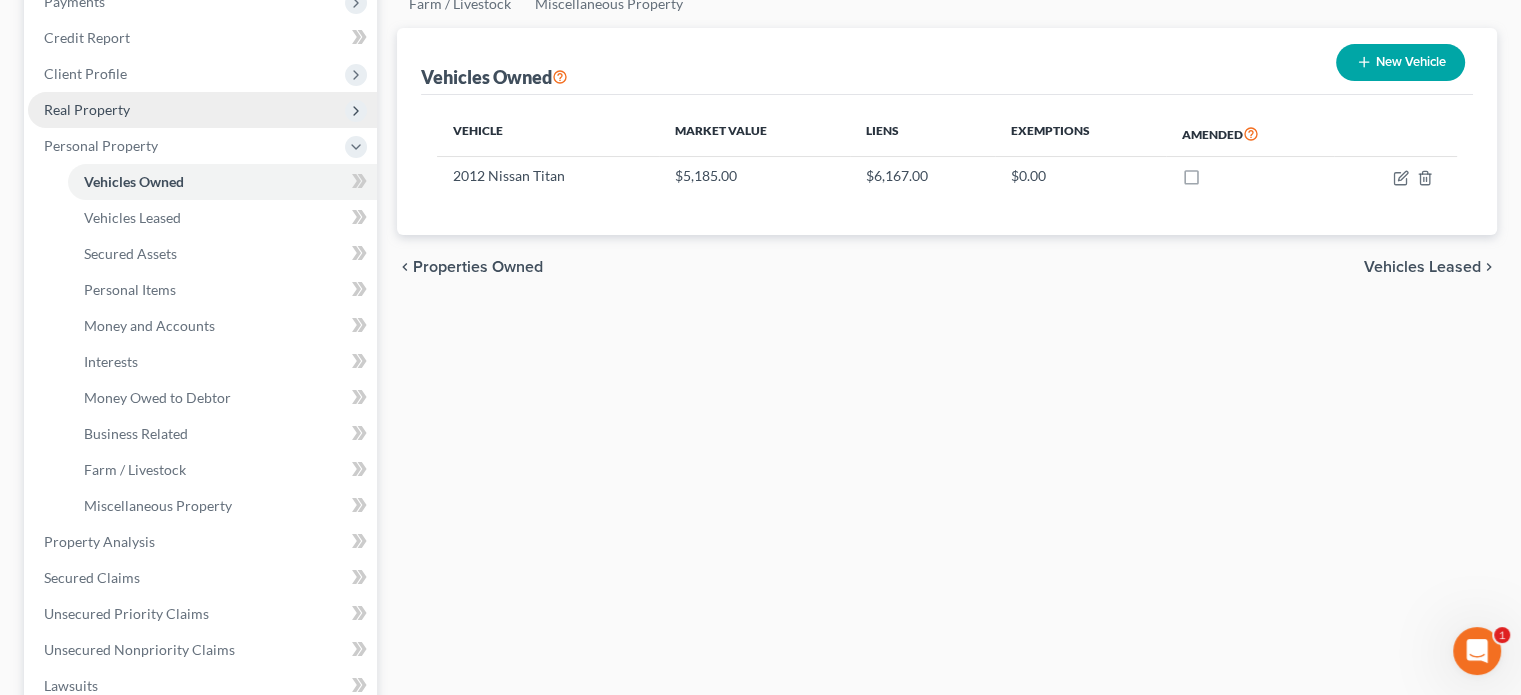 scroll, scrollTop: 300, scrollLeft: 0, axis: vertical 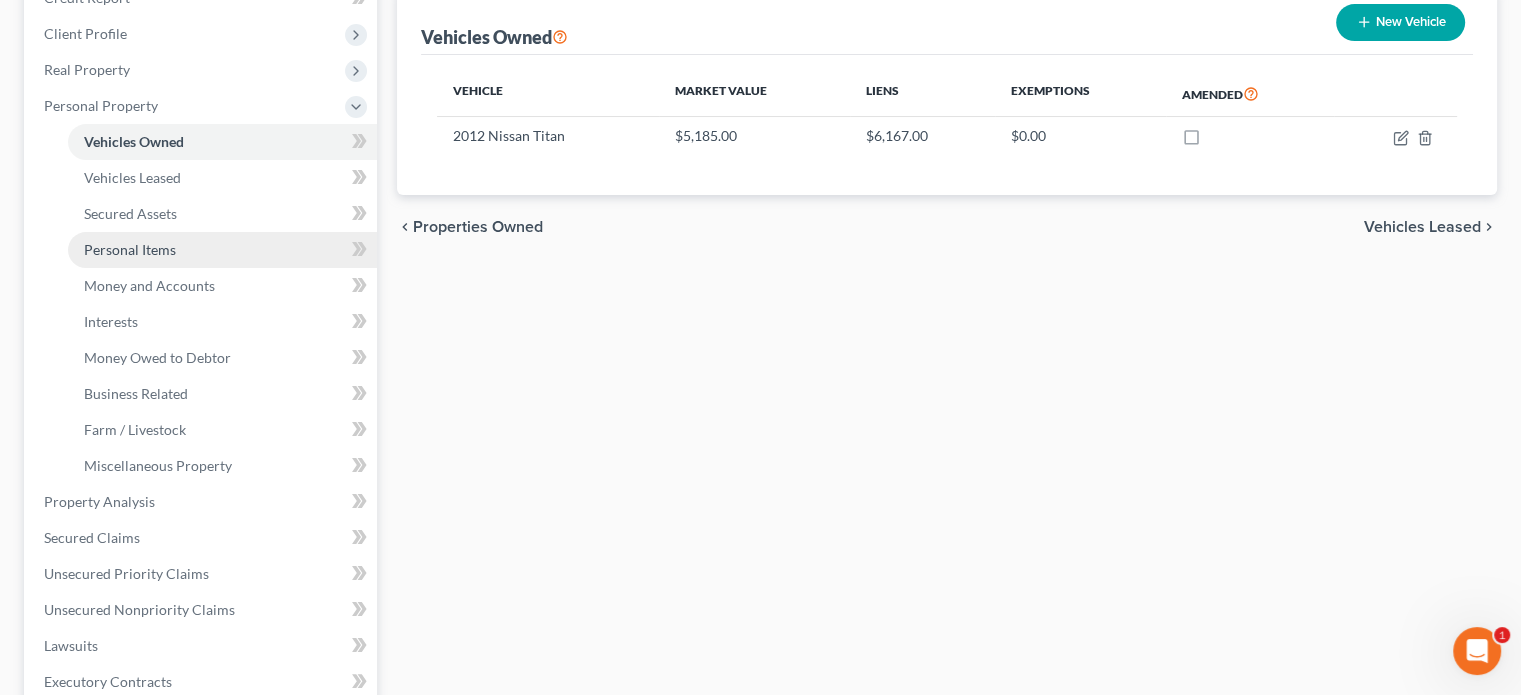 click on "Personal Items" at bounding box center [222, 250] 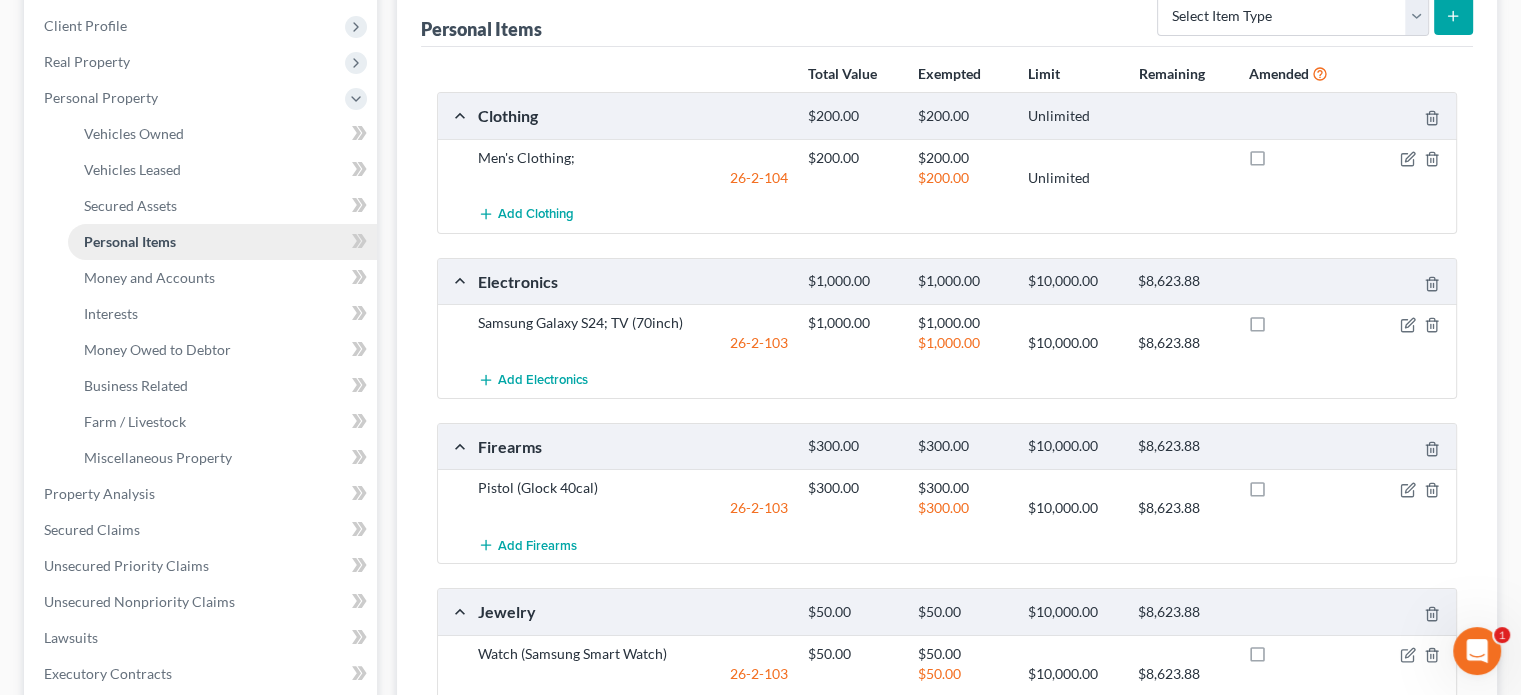 scroll, scrollTop: 500, scrollLeft: 0, axis: vertical 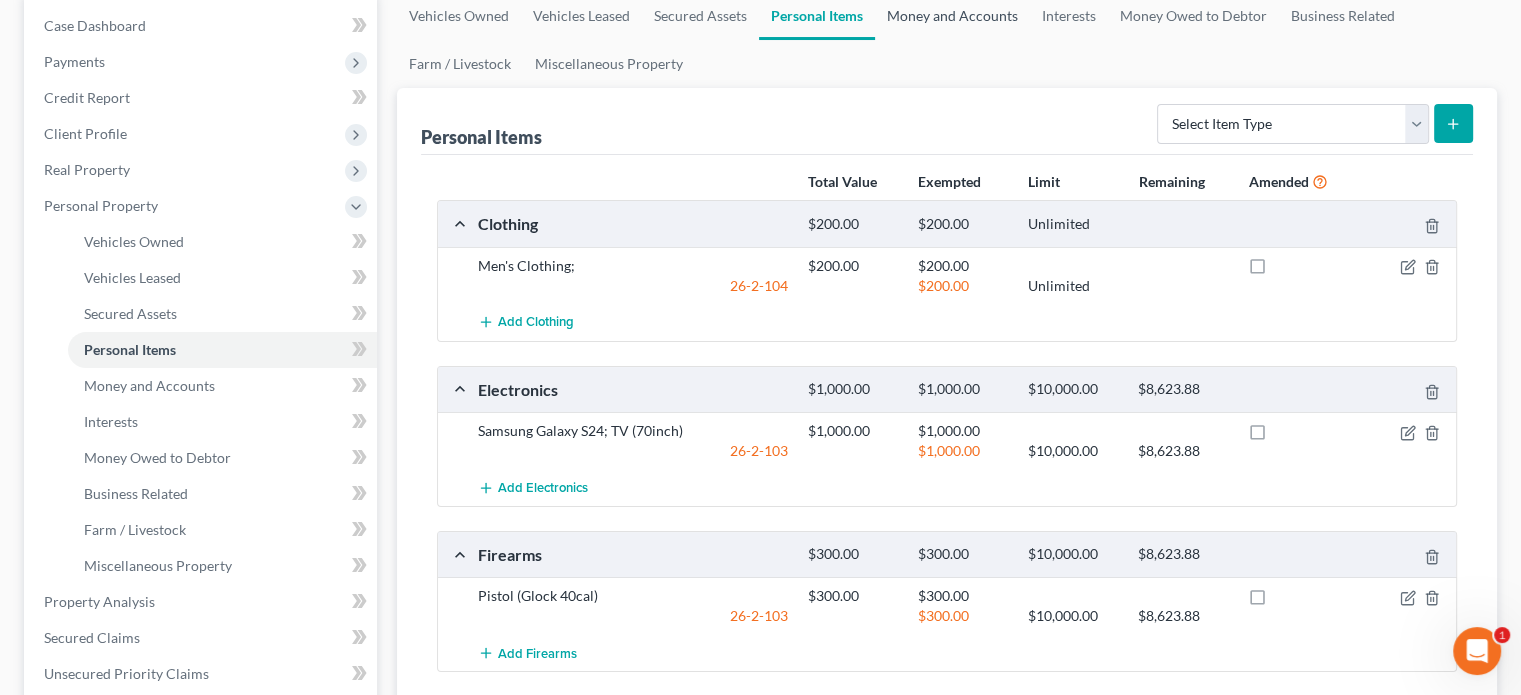 click on "Money and Accounts" at bounding box center (952, 16) 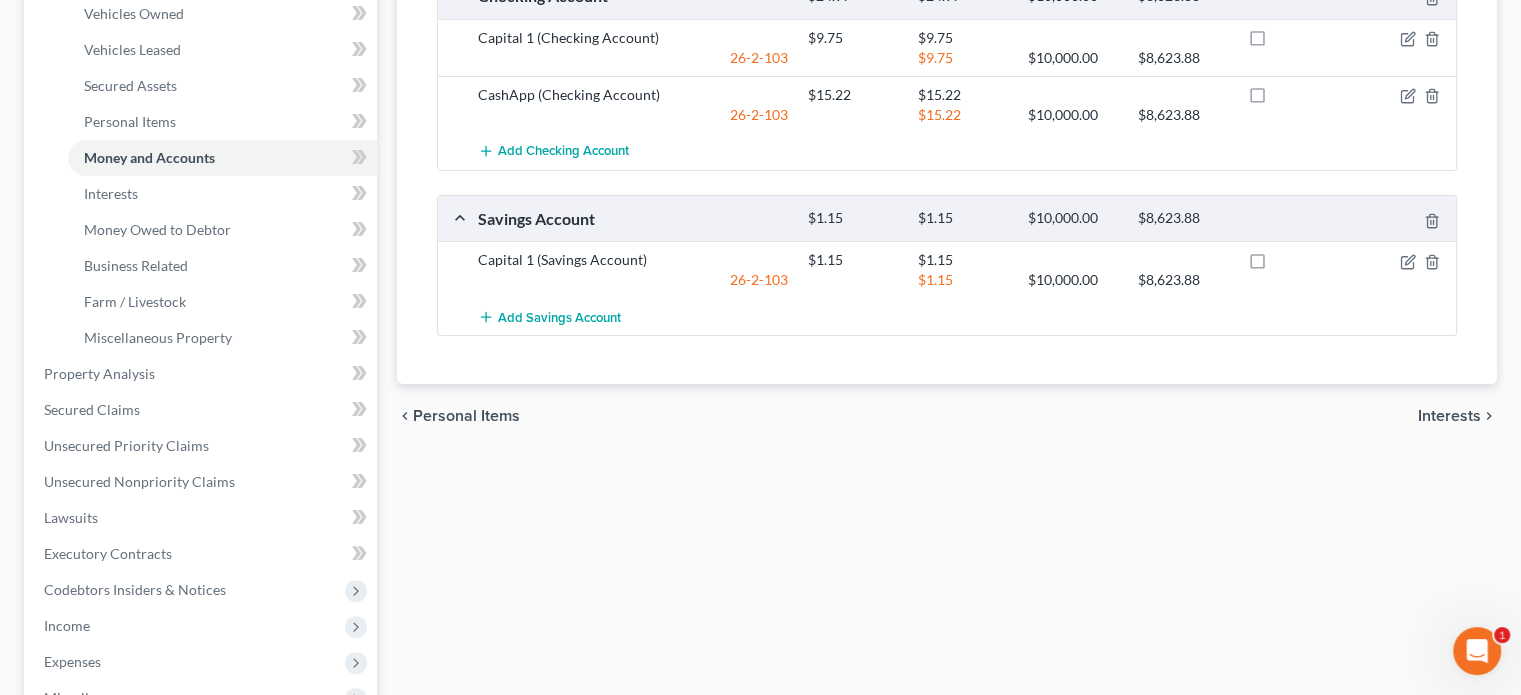scroll, scrollTop: 200, scrollLeft: 0, axis: vertical 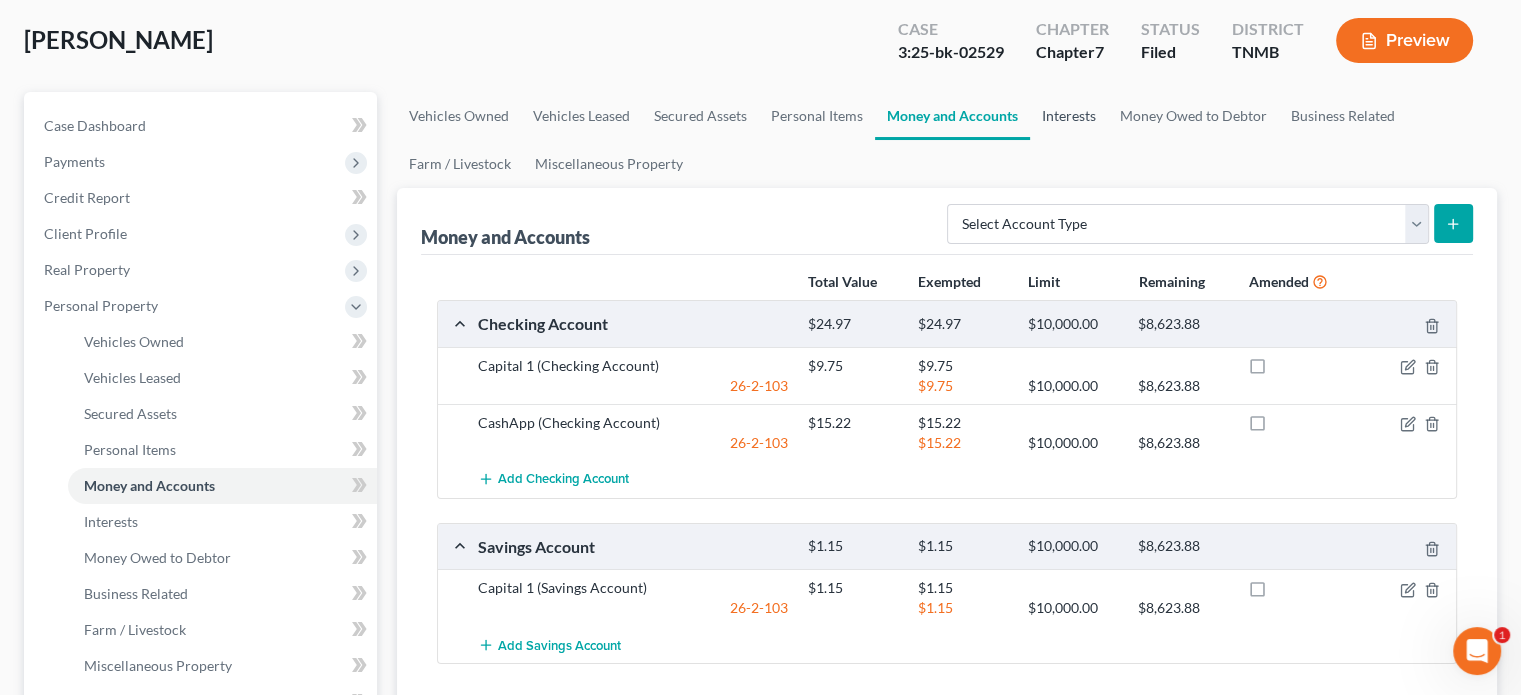 click on "Interests" at bounding box center [1069, 116] 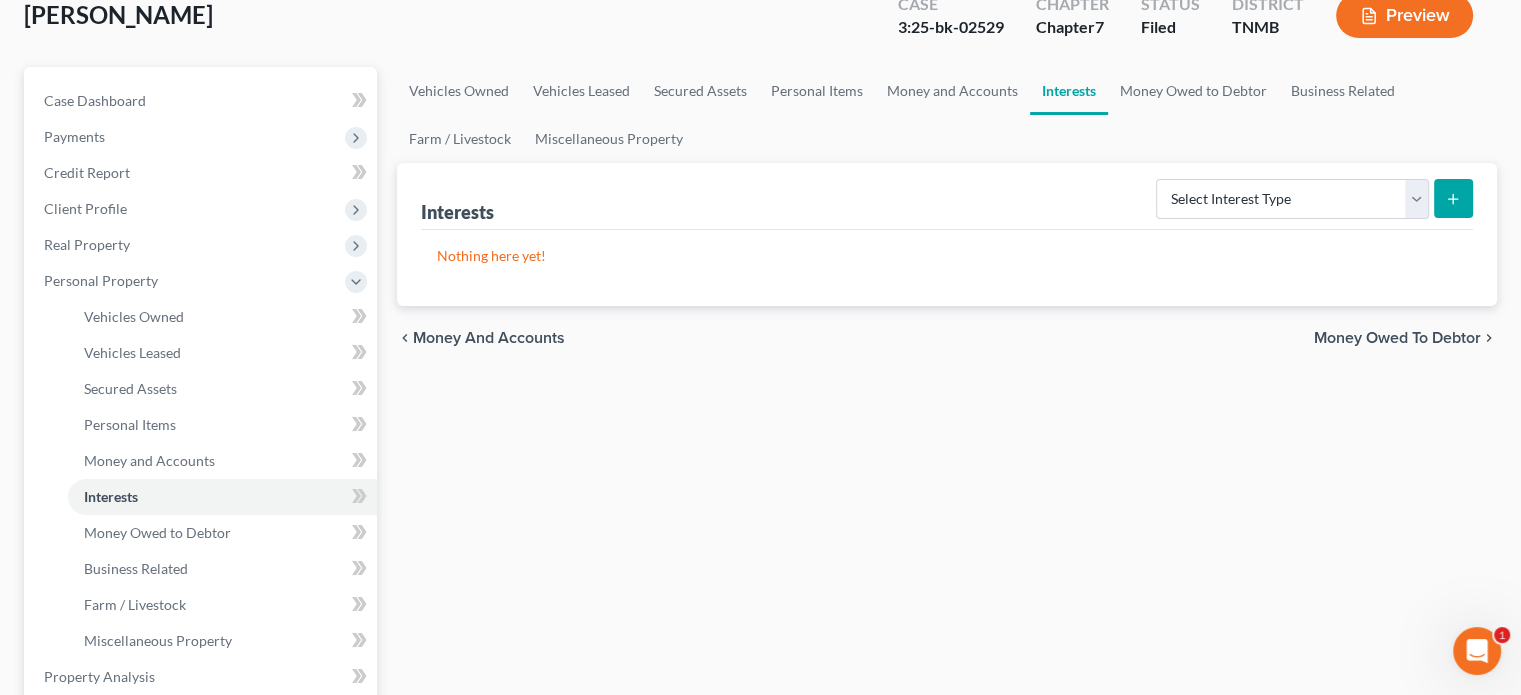 scroll, scrollTop: 300, scrollLeft: 0, axis: vertical 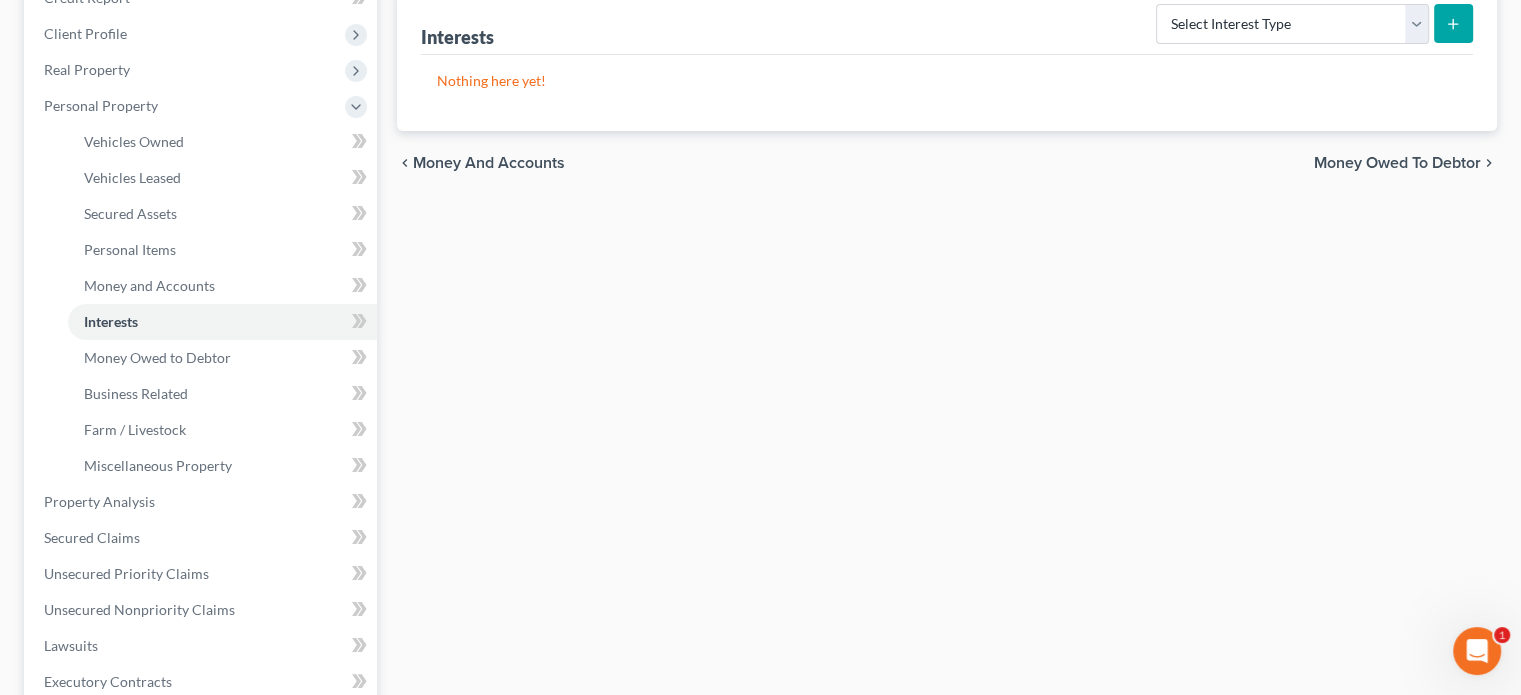 click on "Money Owed to Debtor" at bounding box center (1193, -84) 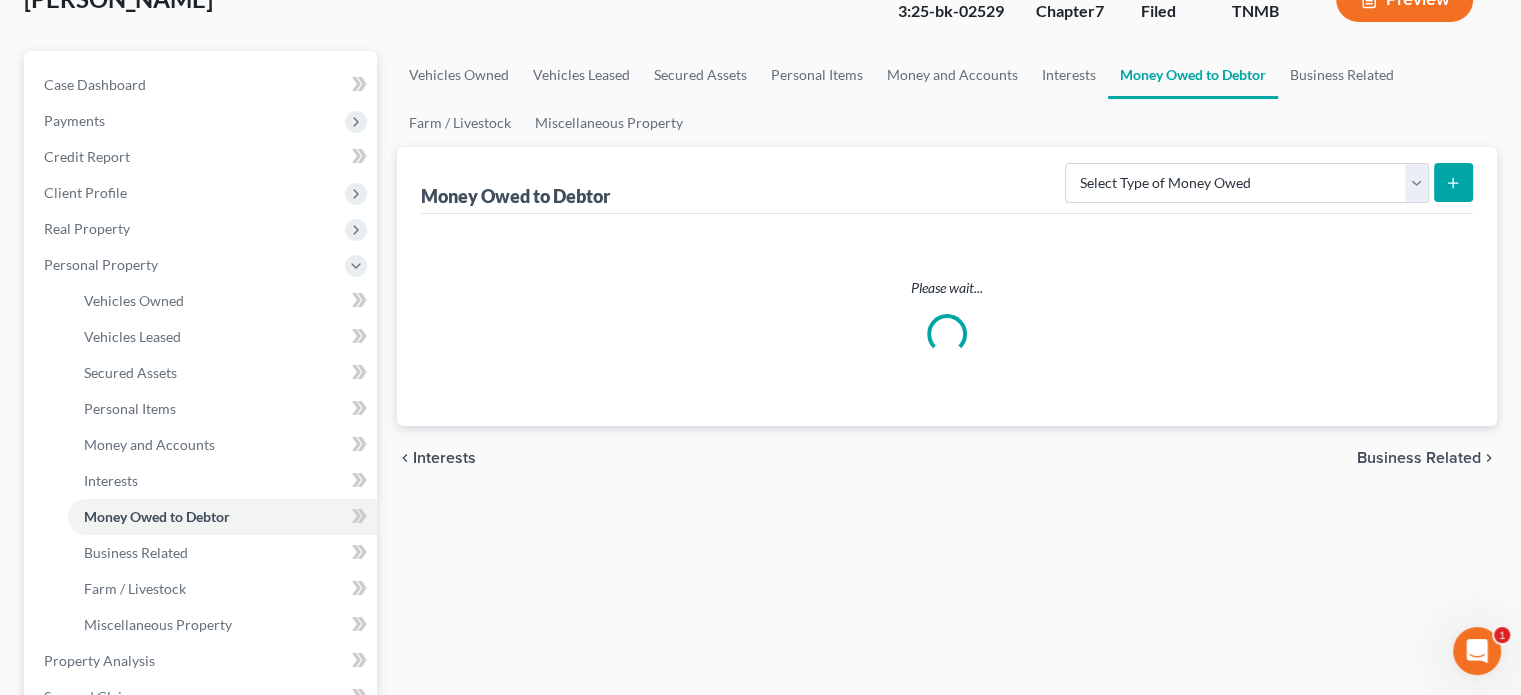 scroll, scrollTop: 0, scrollLeft: 0, axis: both 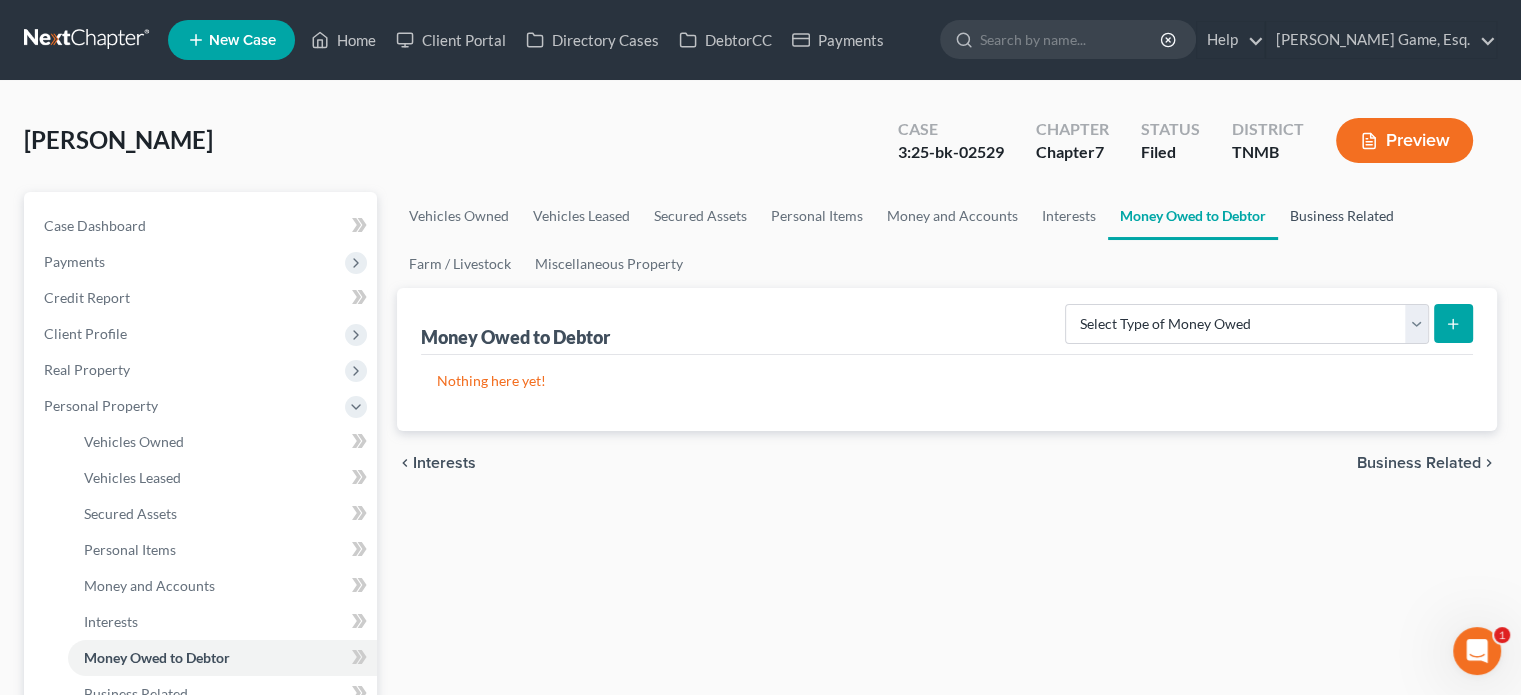 click on "Business Related" at bounding box center (1342, 216) 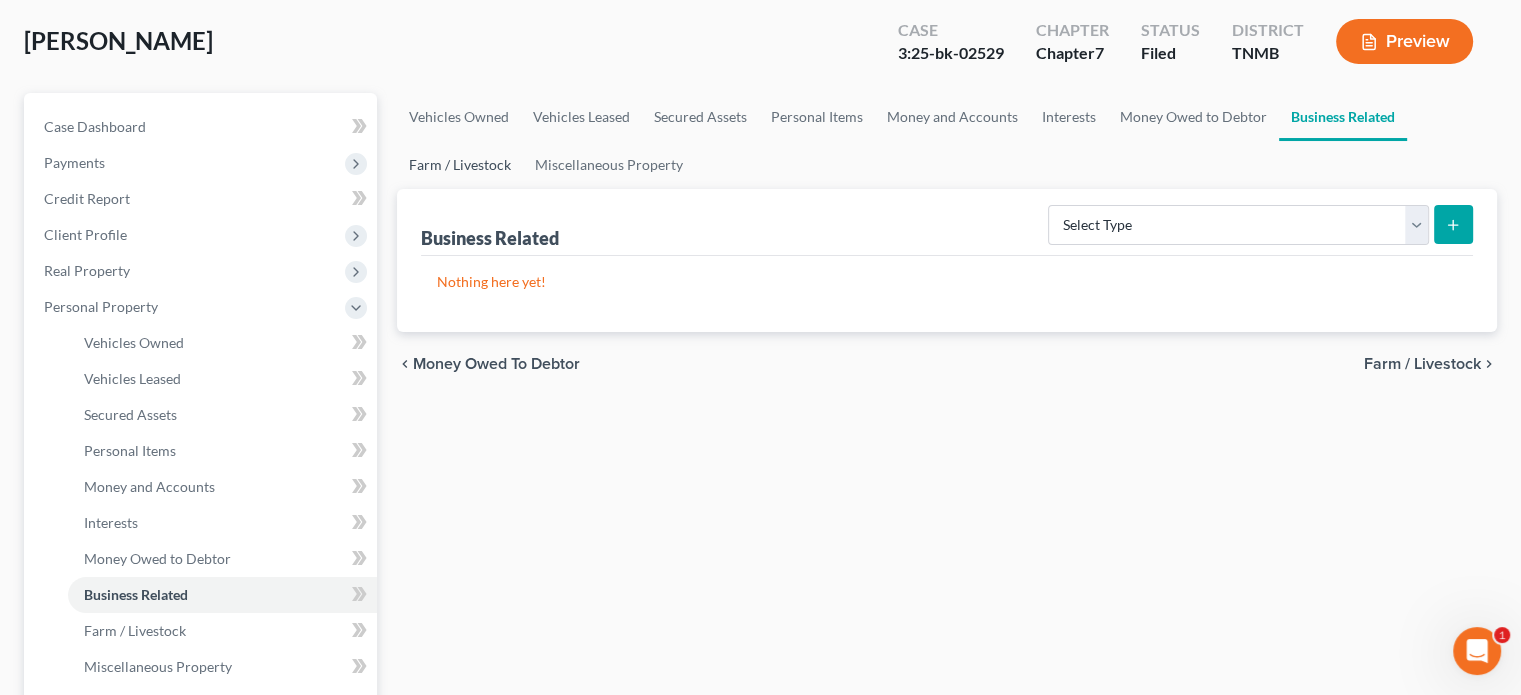 scroll, scrollTop: 100, scrollLeft: 0, axis: vertical 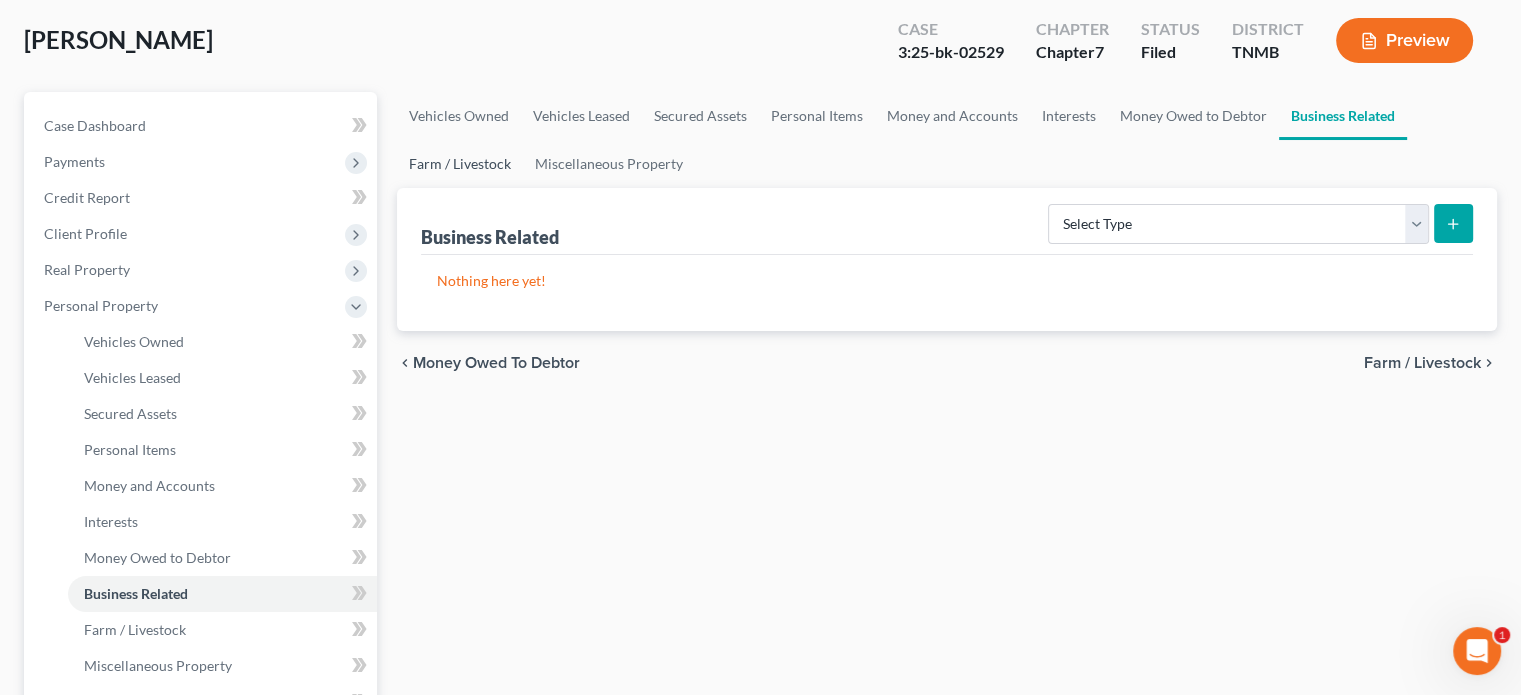 click on "Farm / Livestock" at bounding box center [460, 164] 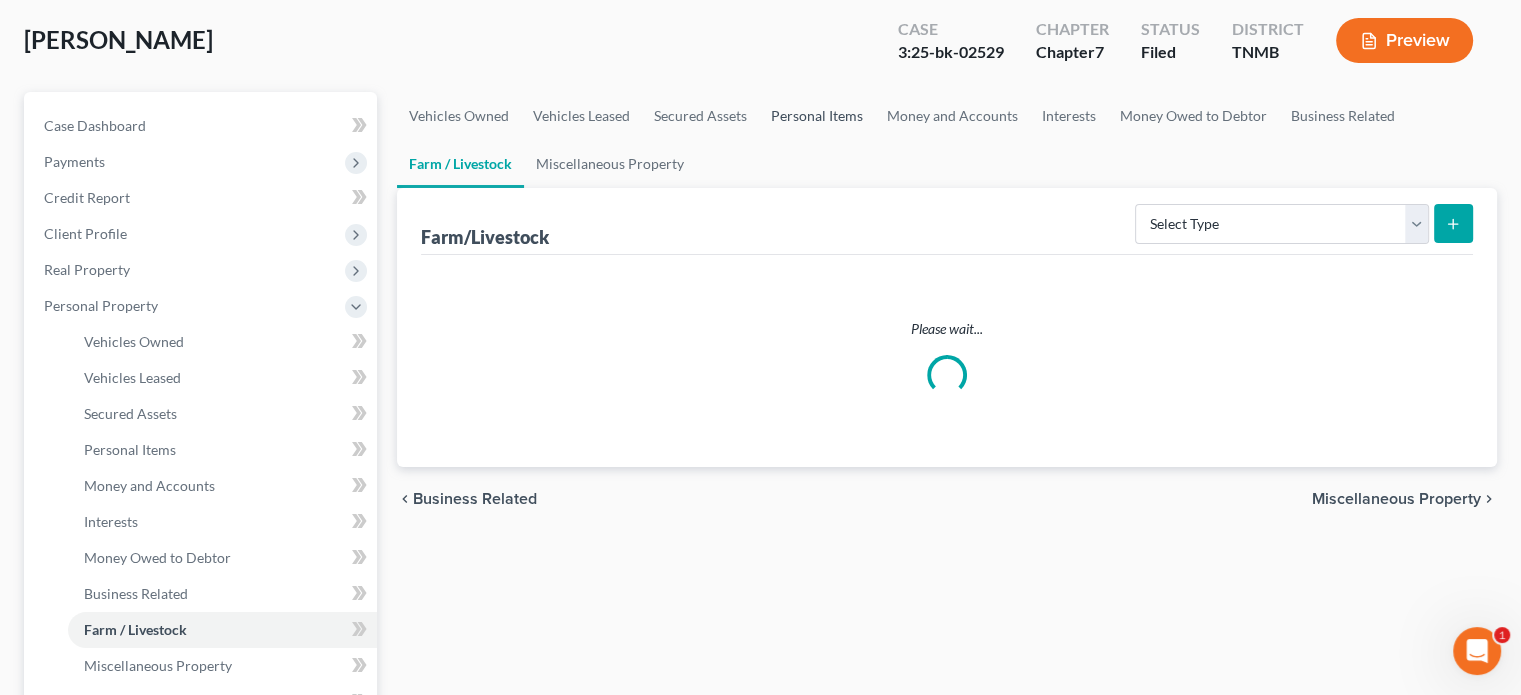 scroll, scrollTop: 0, scrollLeft: 0, axis: both 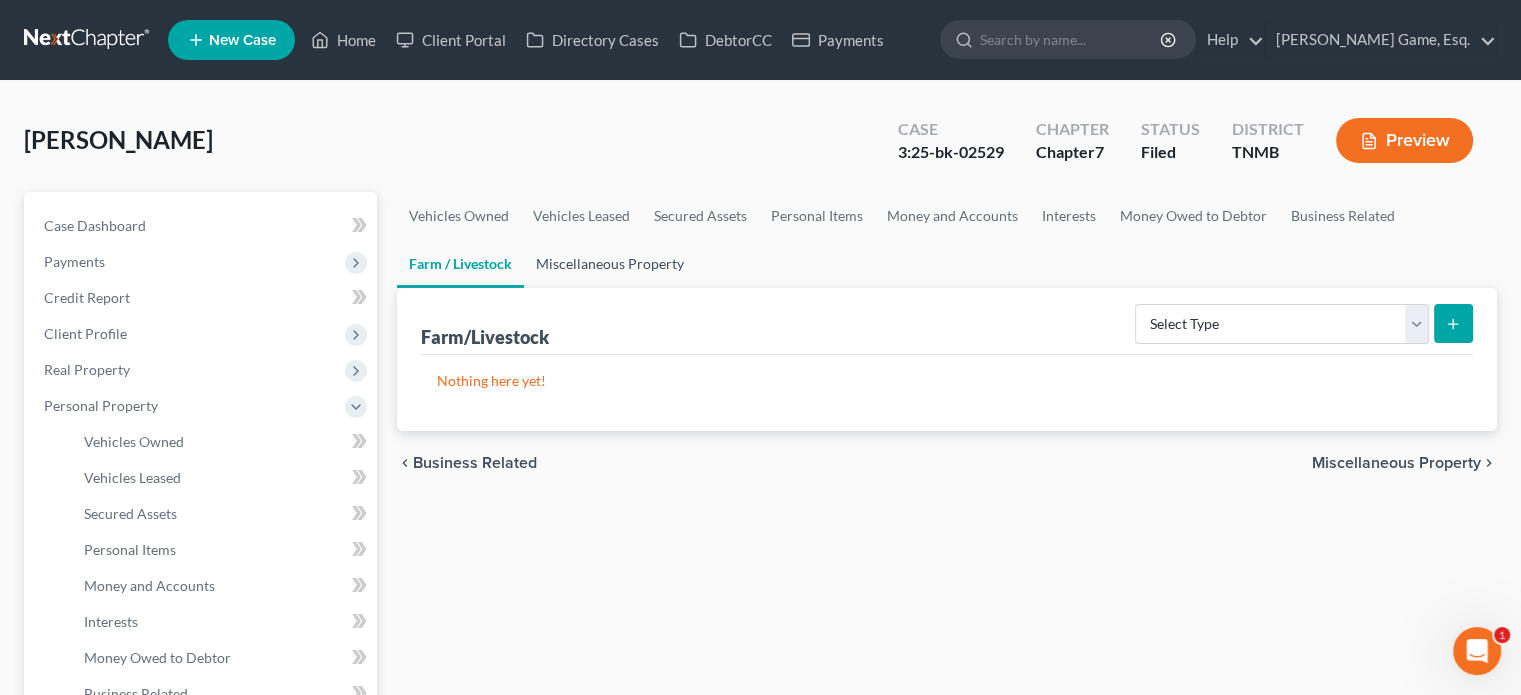 click on "Miscellaneous Property" at bounding box center (610, 264) 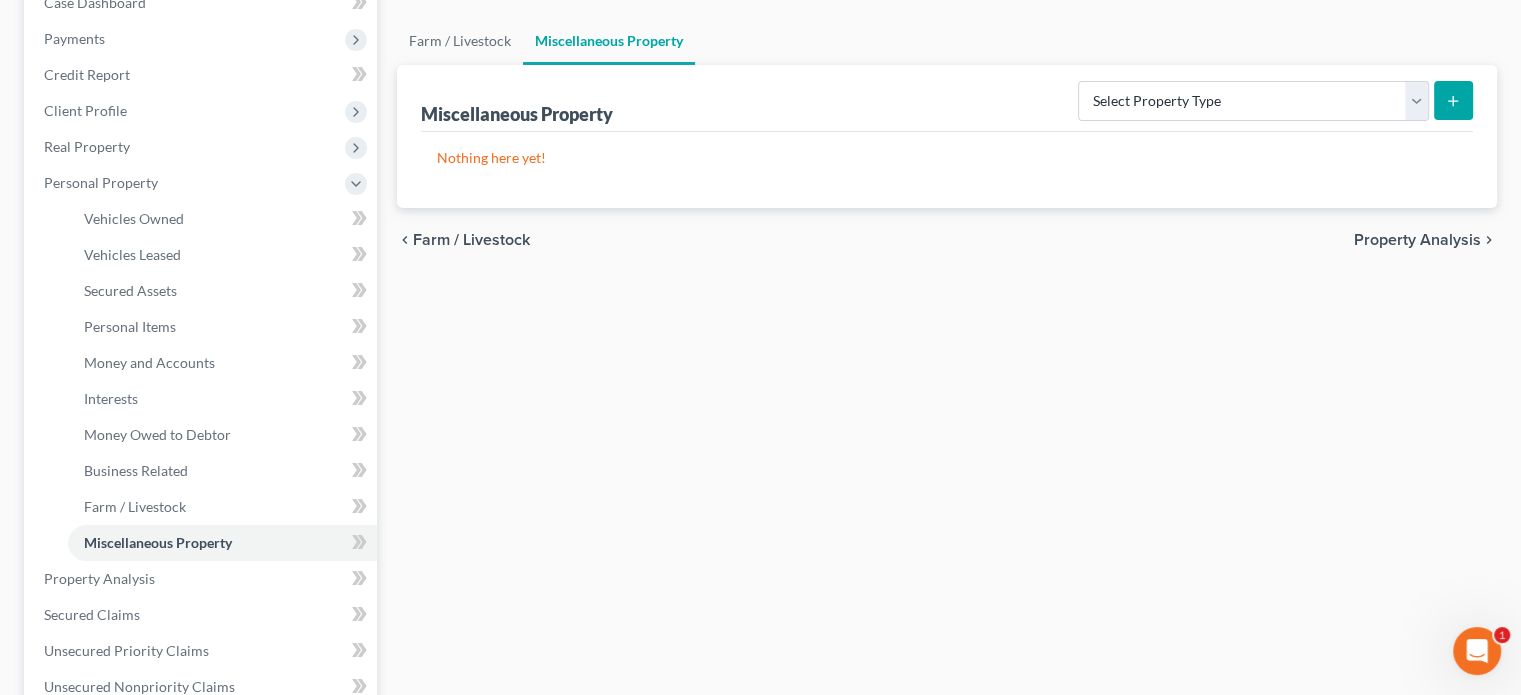 scroll, scrollTop: 0, scrollLeft: 0, axis: both 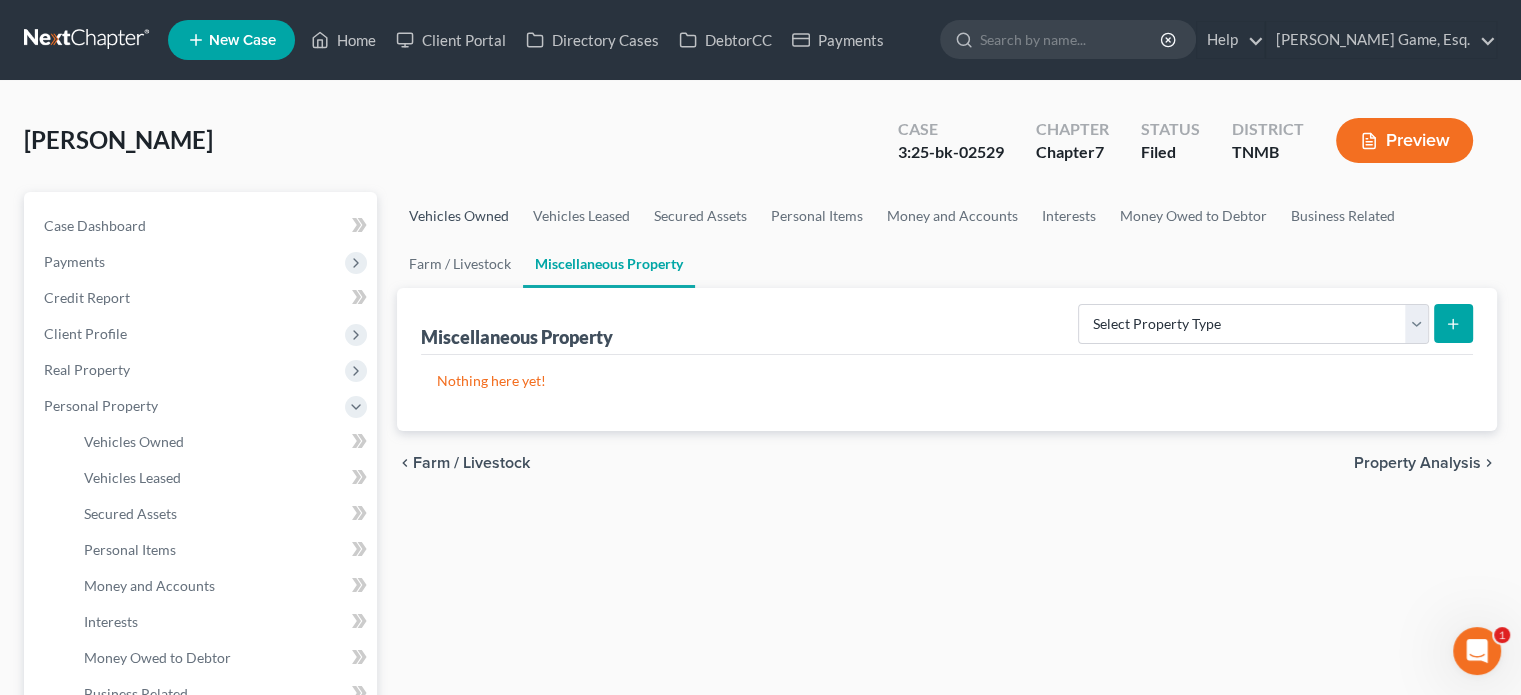 click on "Vehicles Owned" at bounding box center (459, 216) 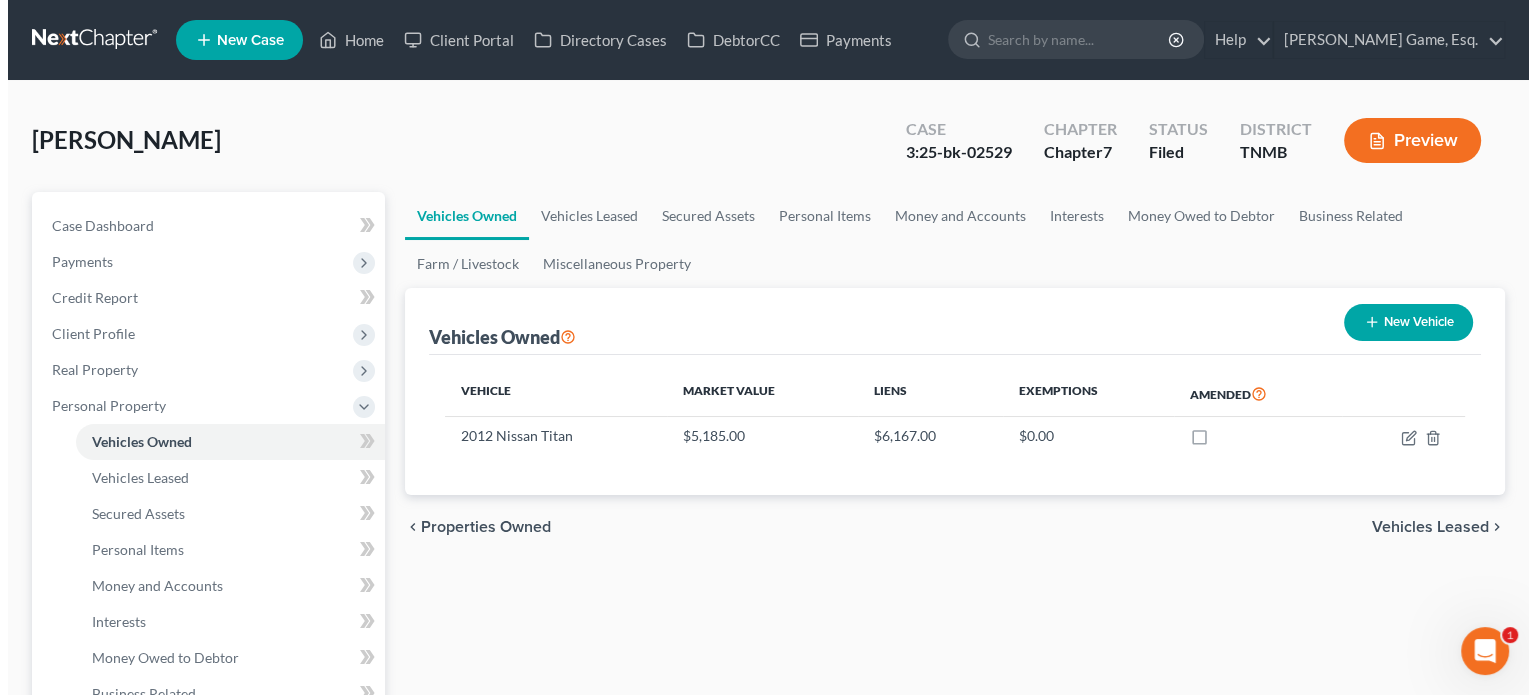 scroll, scrollTop: 300, scrollLeft: 0, axis: vertical 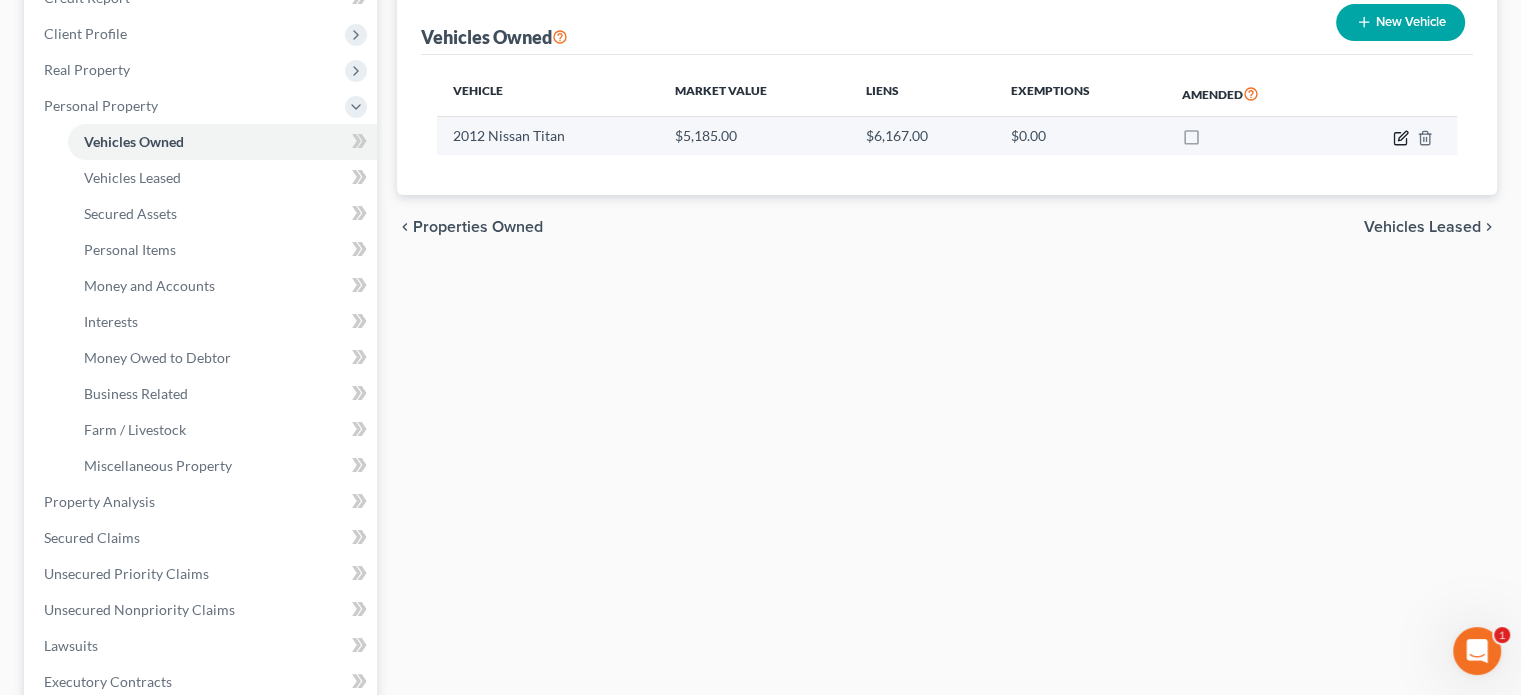 click 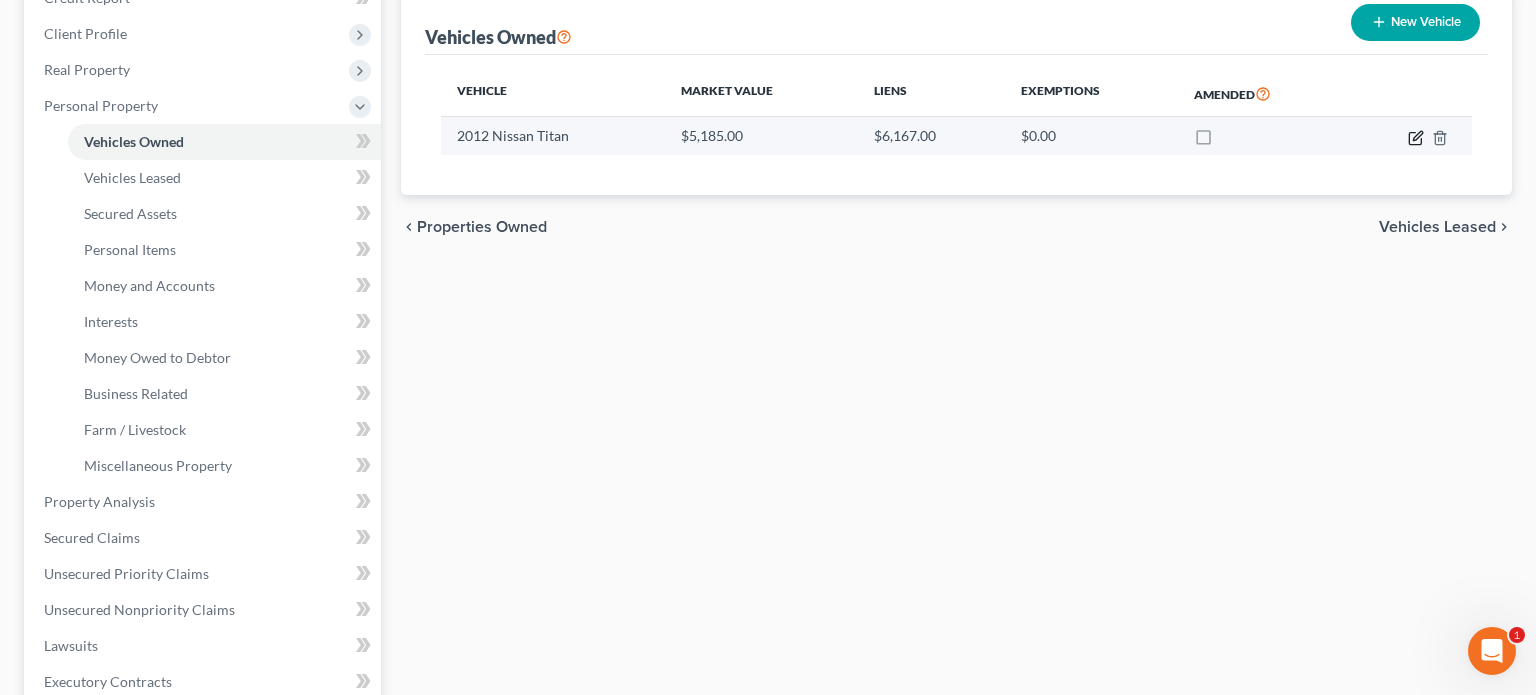 select on "0" 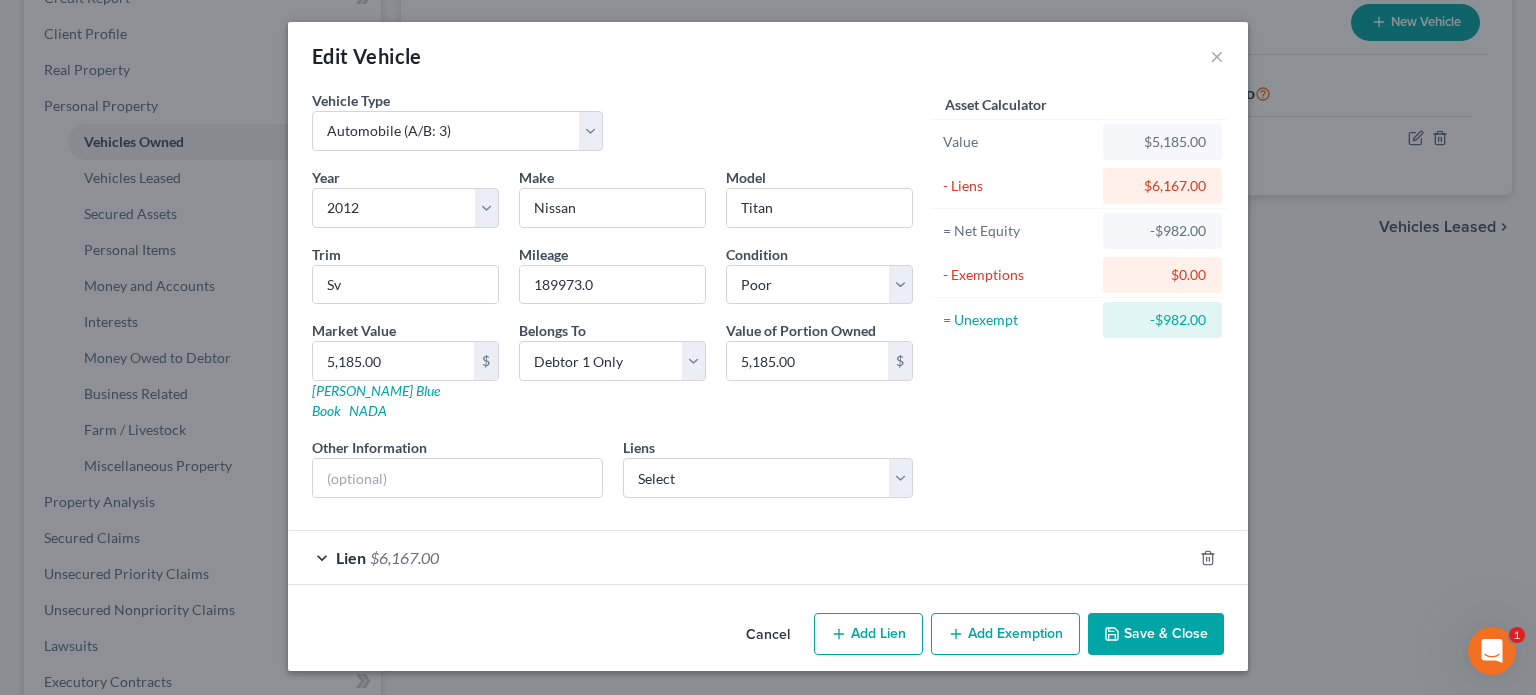 scroll, scrollTop: 143, scrollLeft: 0, axis: vertical 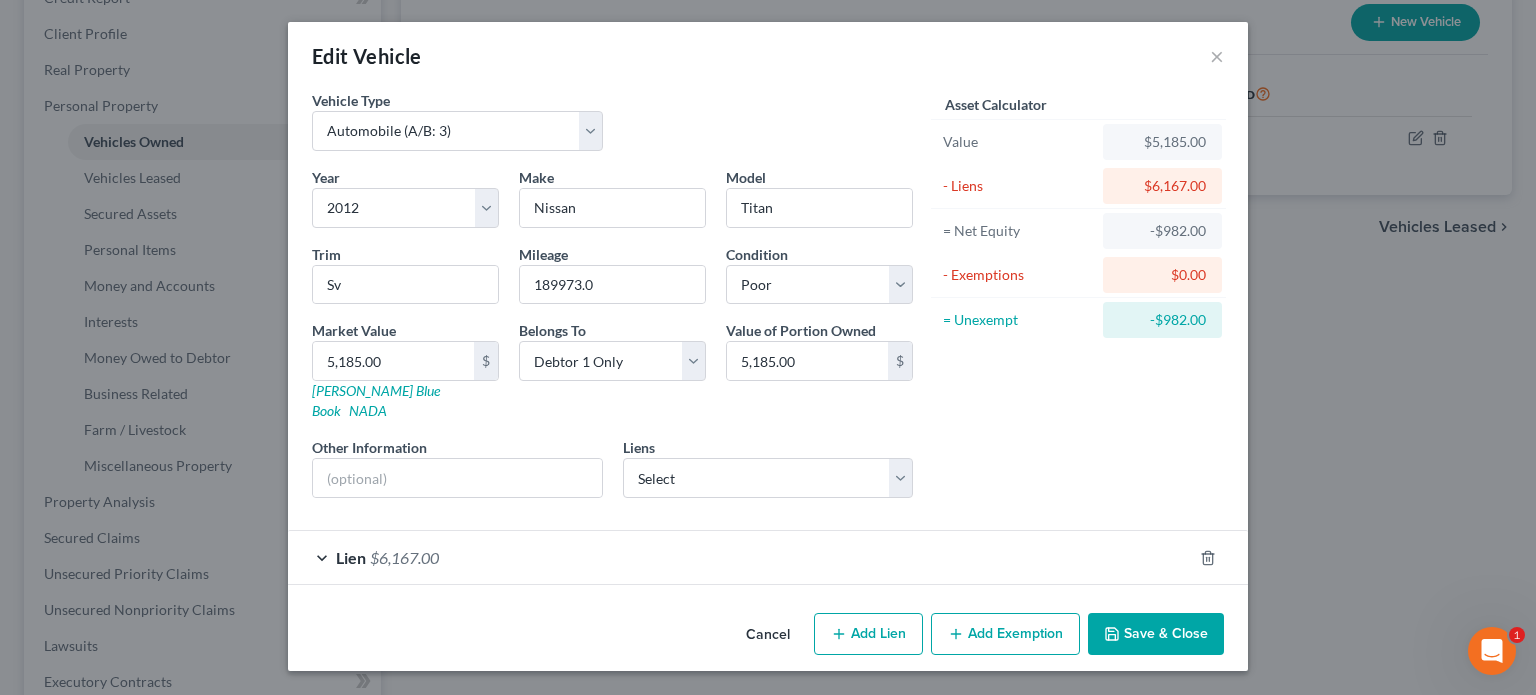 click on "Lien $6,167.00" at bounding box center (740, 557) 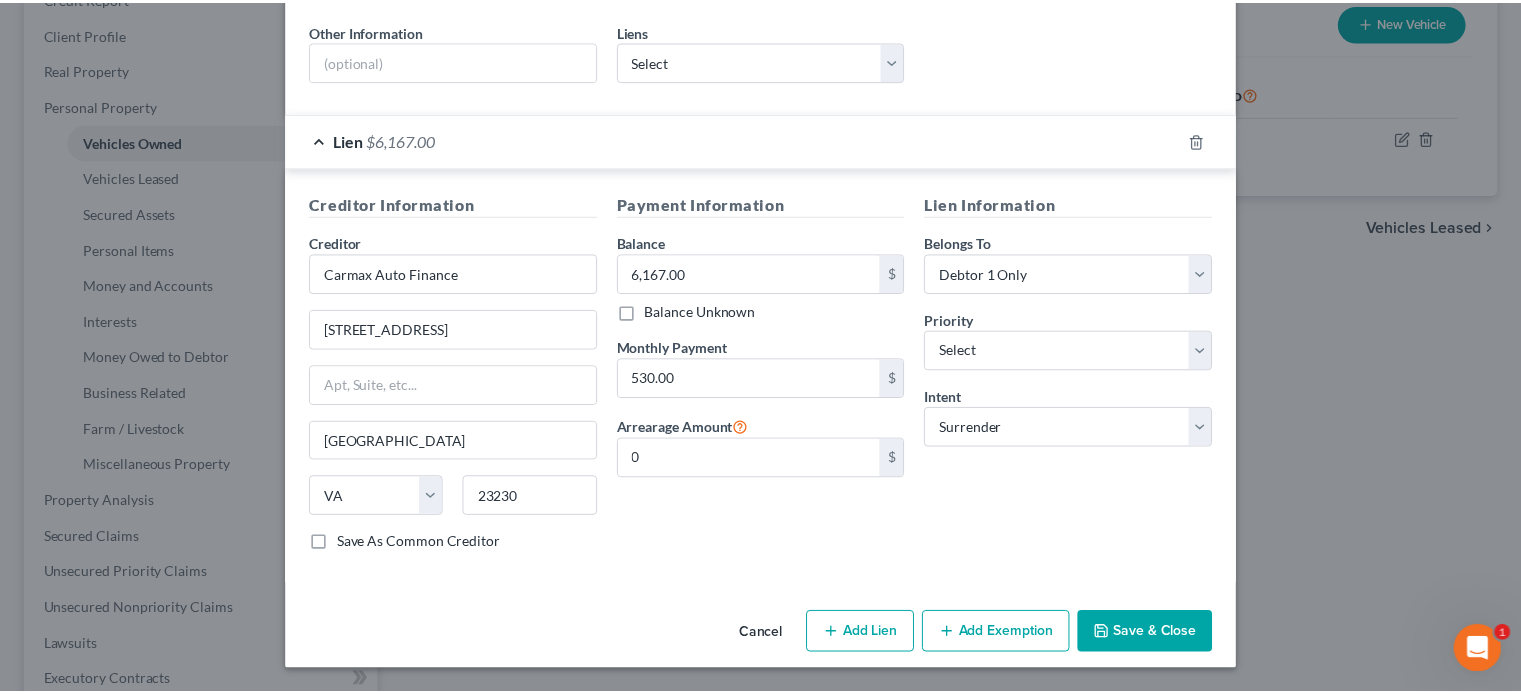 scroll, scrollTop: 0, scrollLeft: 0, axis: both 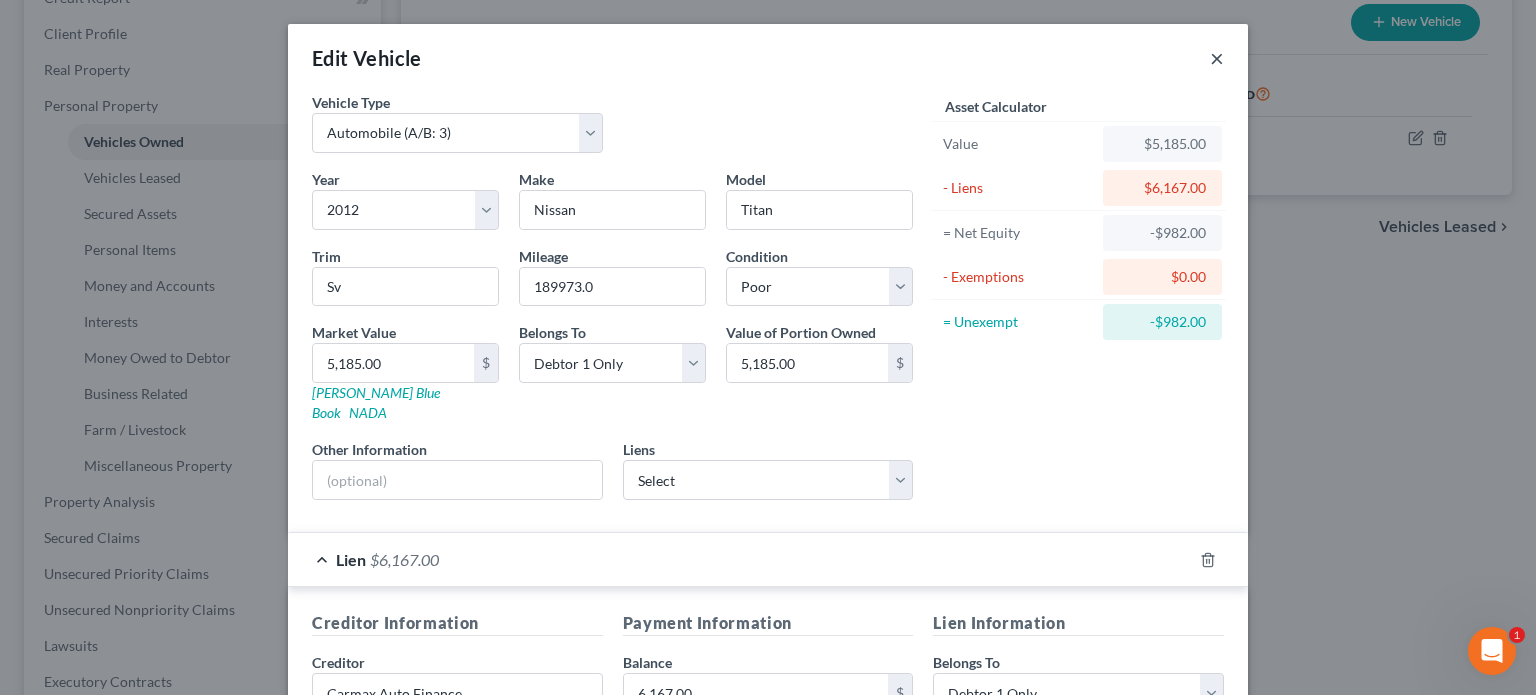 click on "×" at bounding box center [1217, 58] 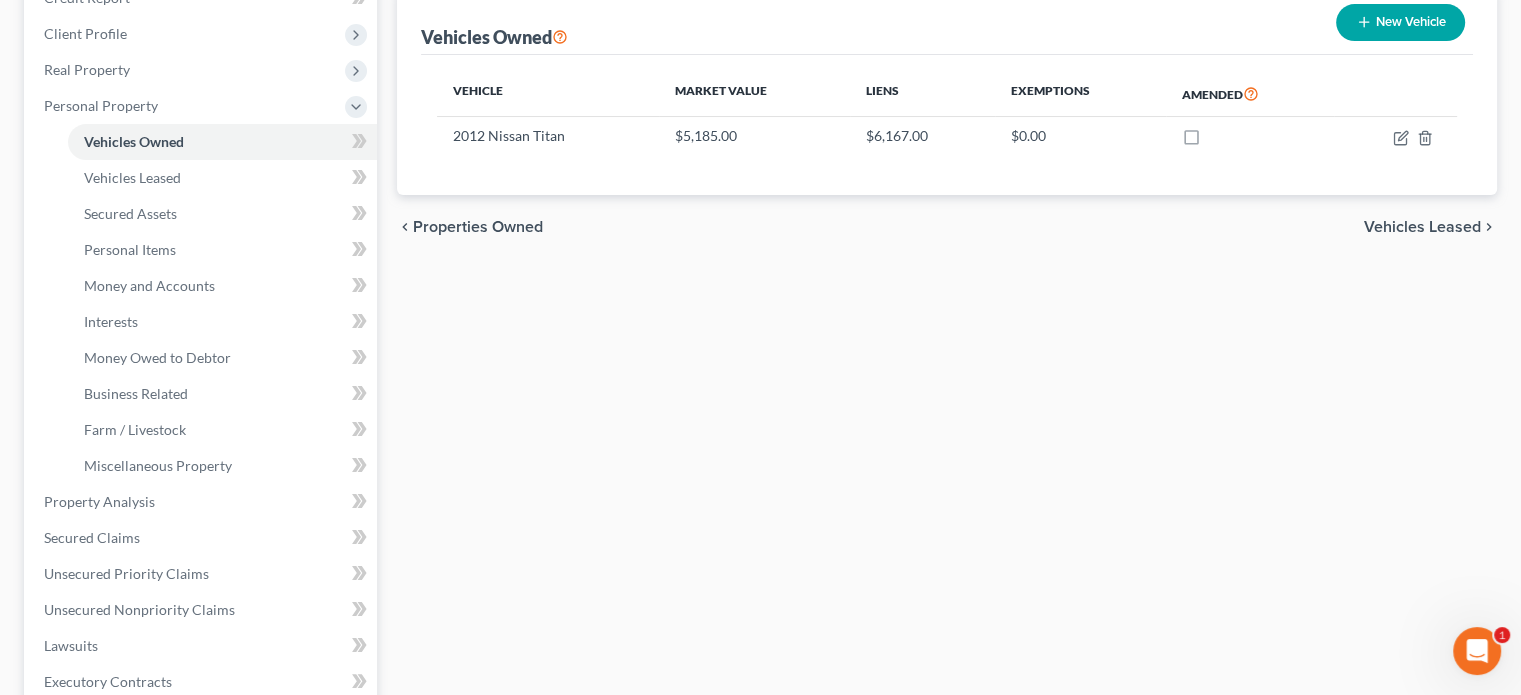 click on "Farm / Livestock" at bounding box center [460, -36] 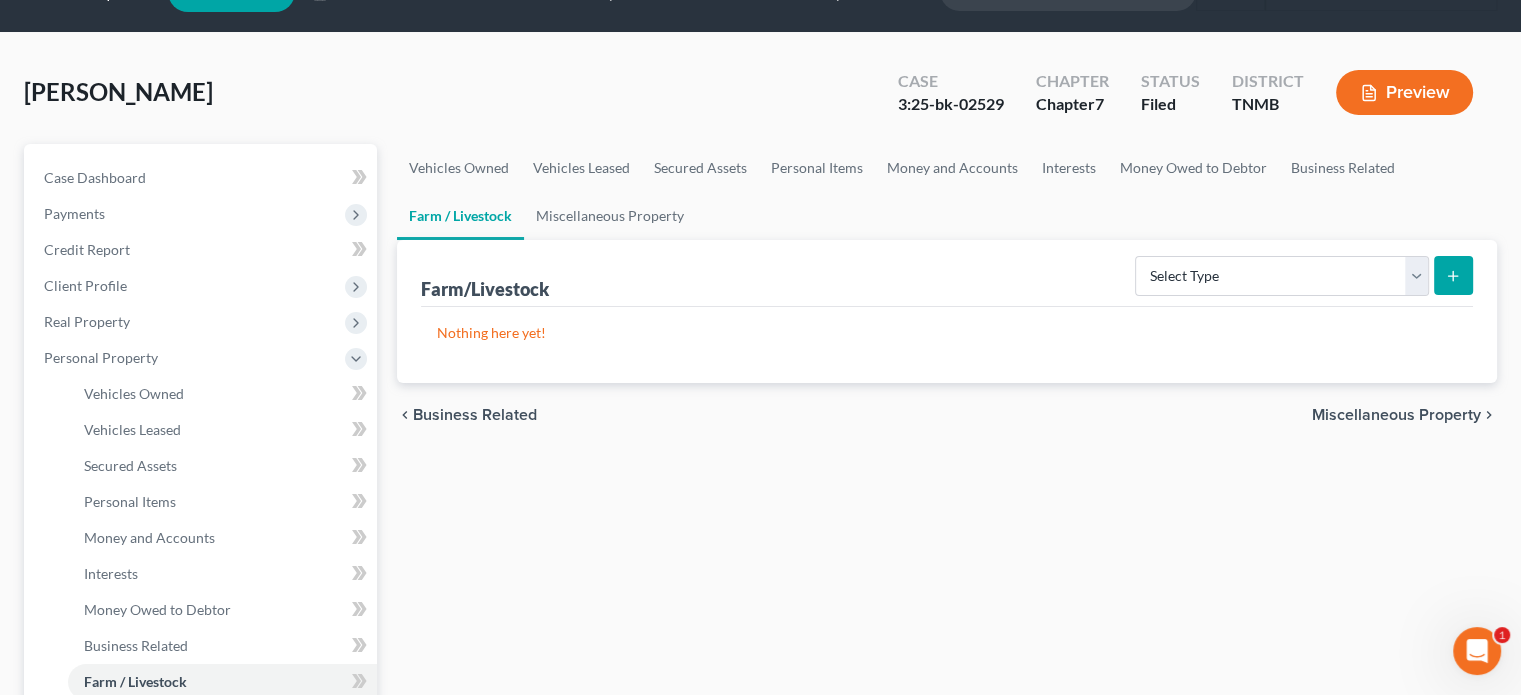 scroll, scrollTop: 0, scrollLeft: 0, axis: both 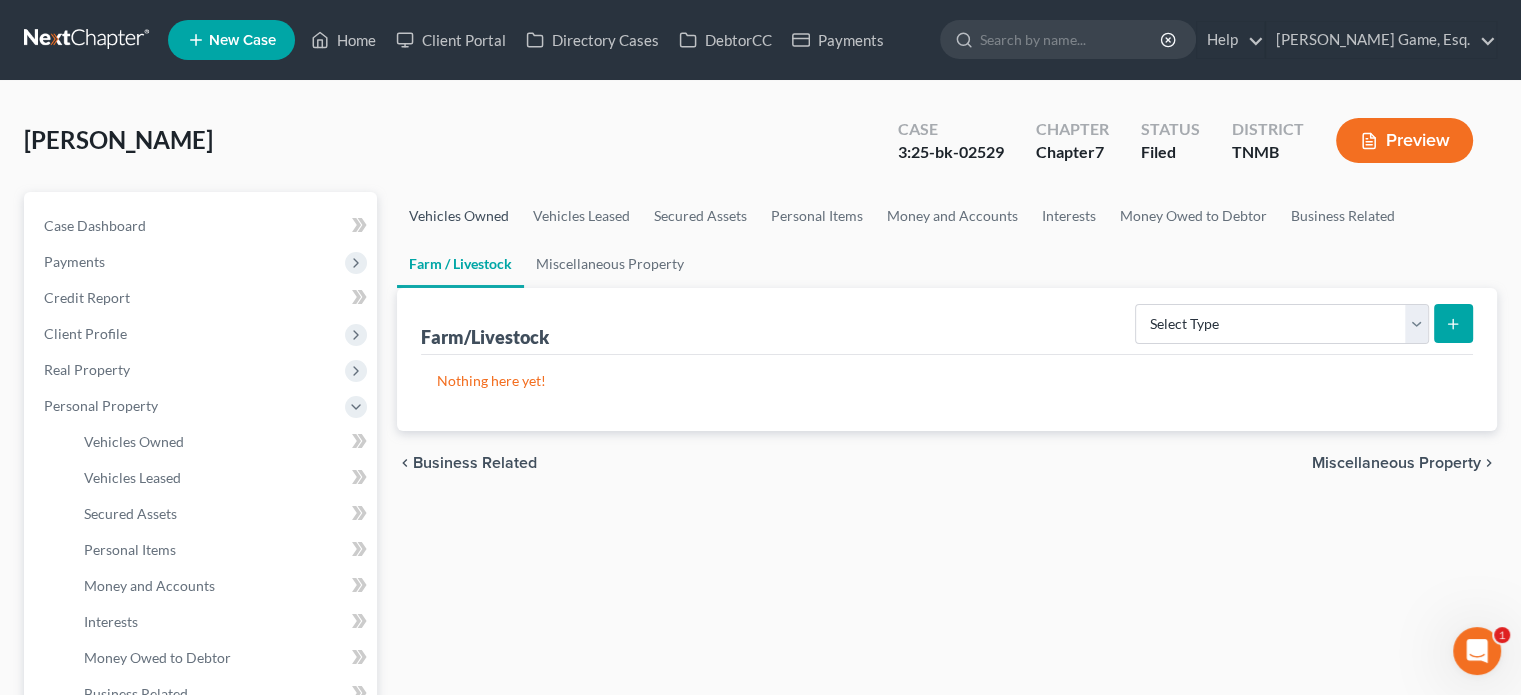 click on "Vehicles Owned" at bounding box center [459, 216] 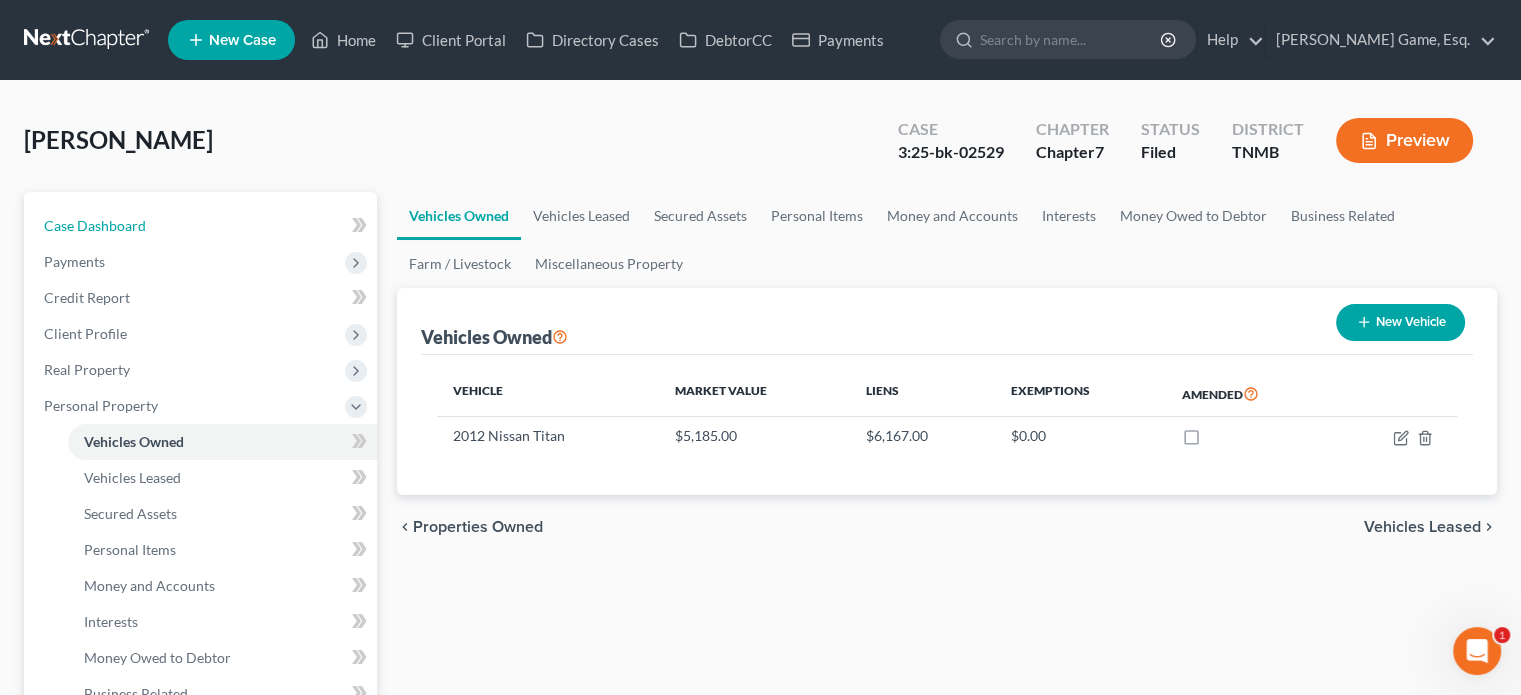 click on "Case Dashboard" at bounding box center [202, 226] 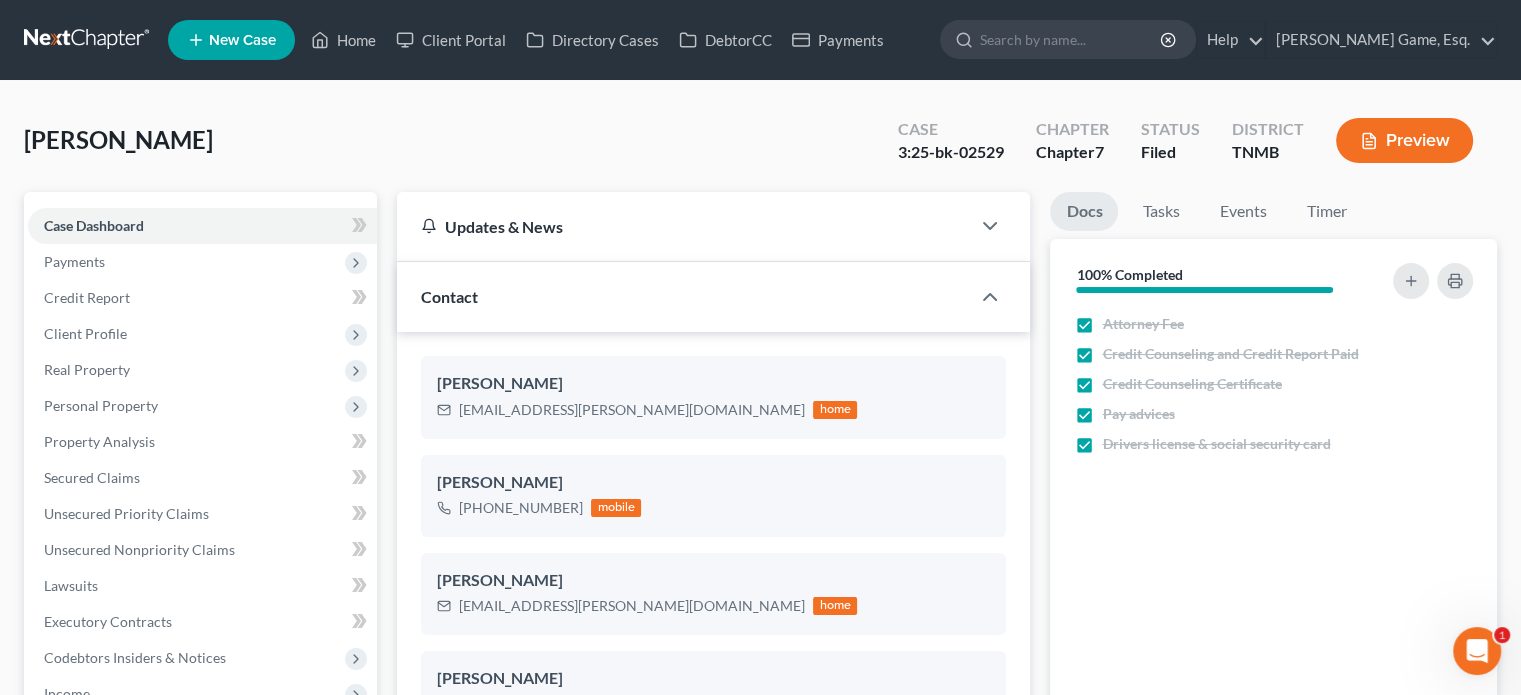 scroll, scrollTop: 518, scrollLeft: 0, axis: vertical 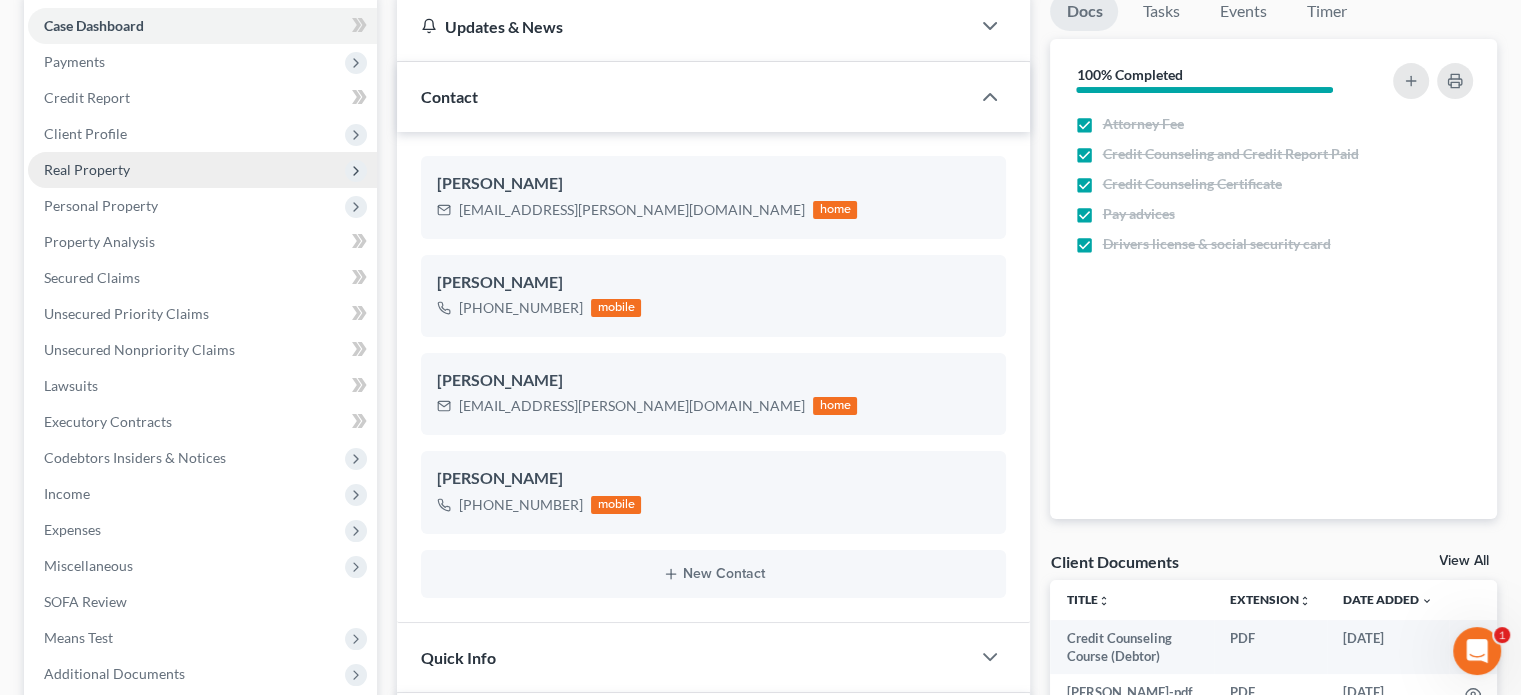 click on "Real Property" at bounding box center [202, 170] 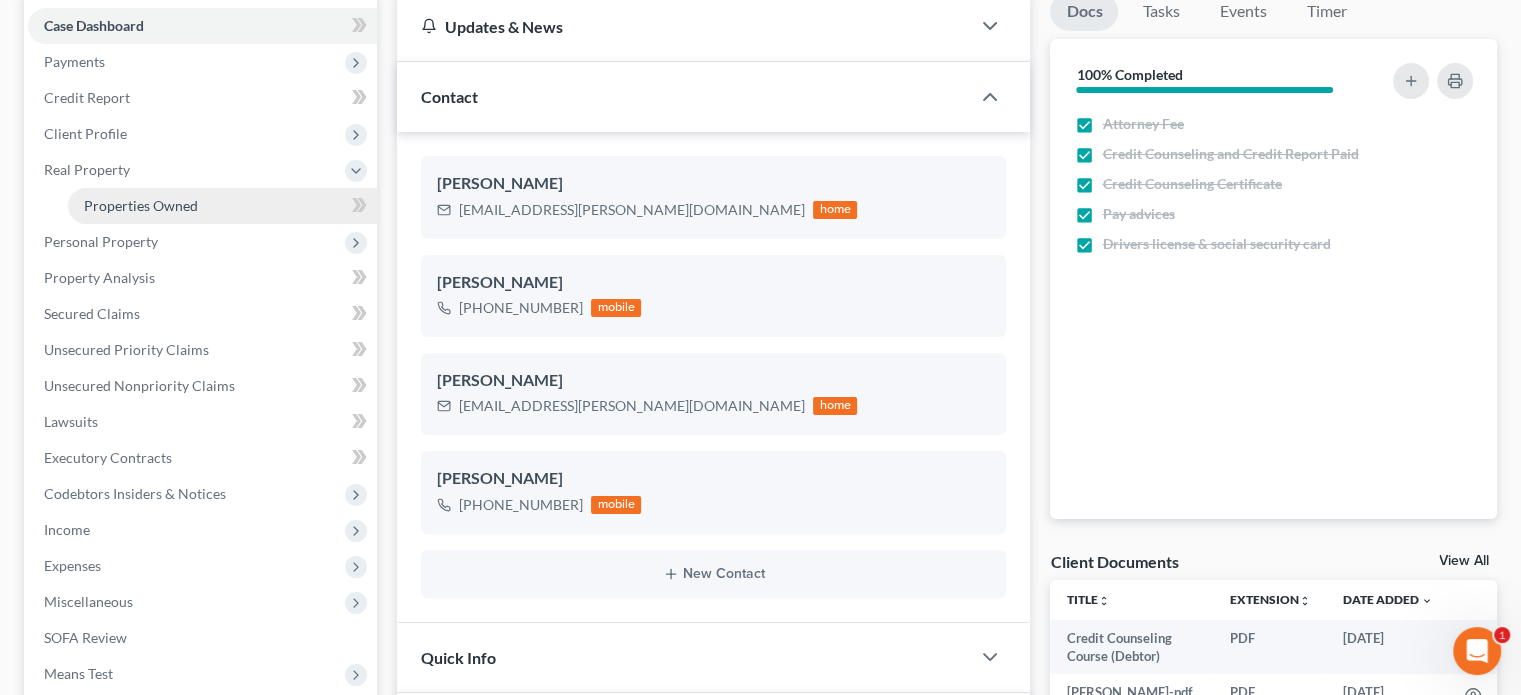 click on "Properties Owned" at bounding box center [141, 205] 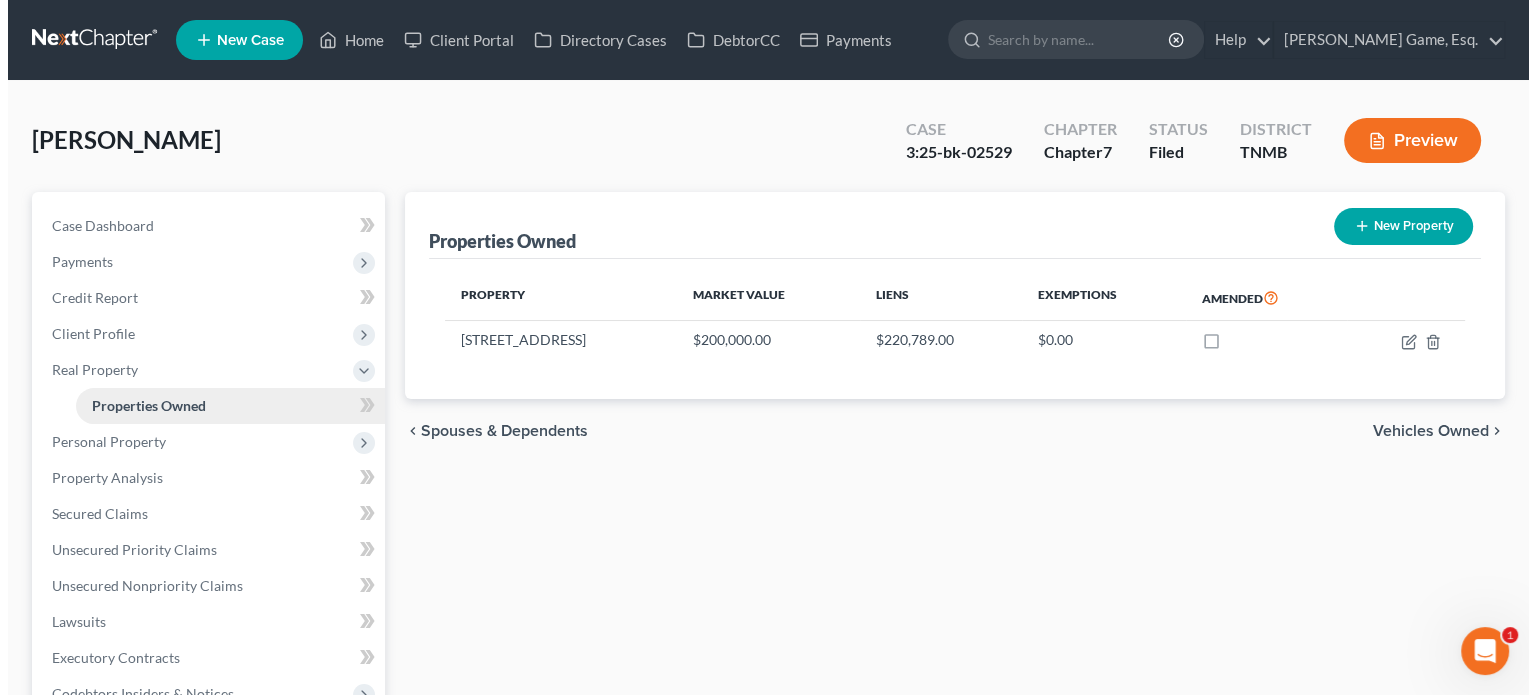 scroll, scrollTop: 0, scrollLeft: 0, axis: both 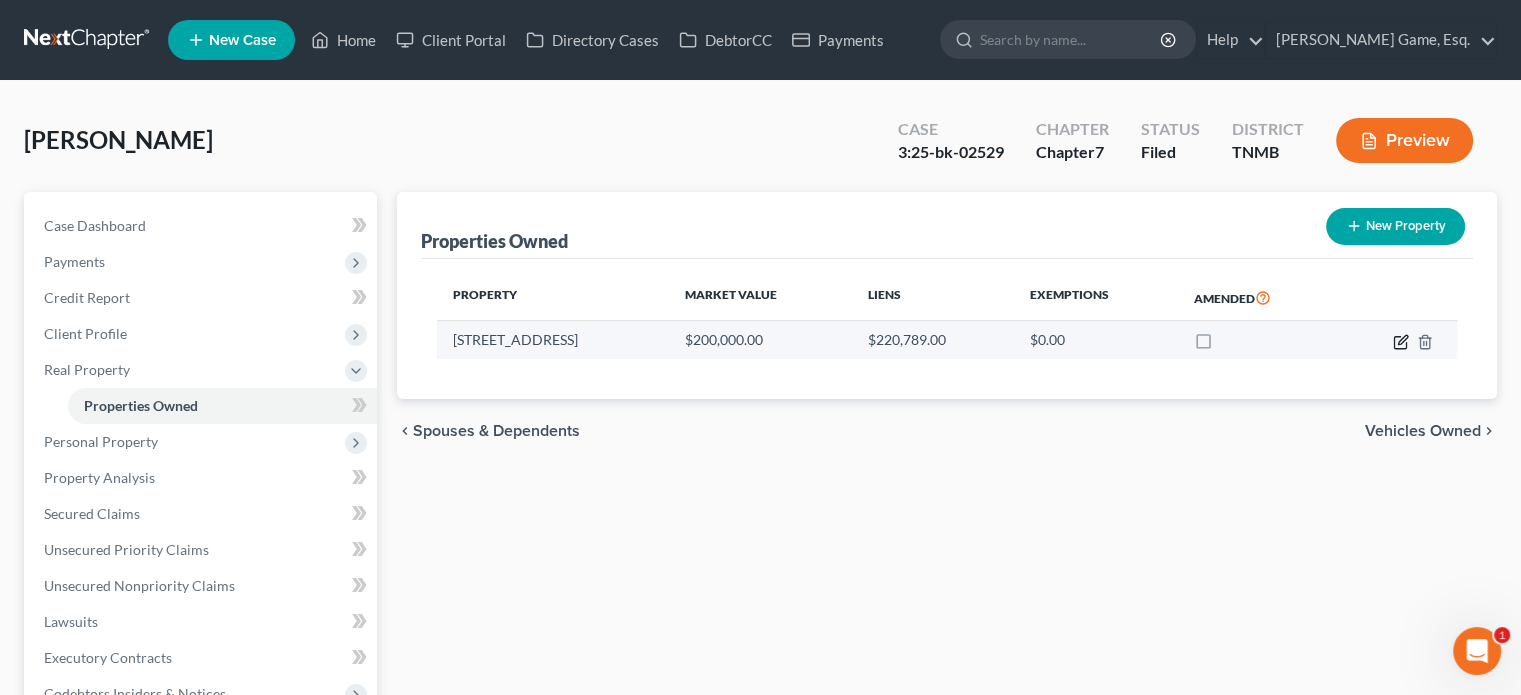 click 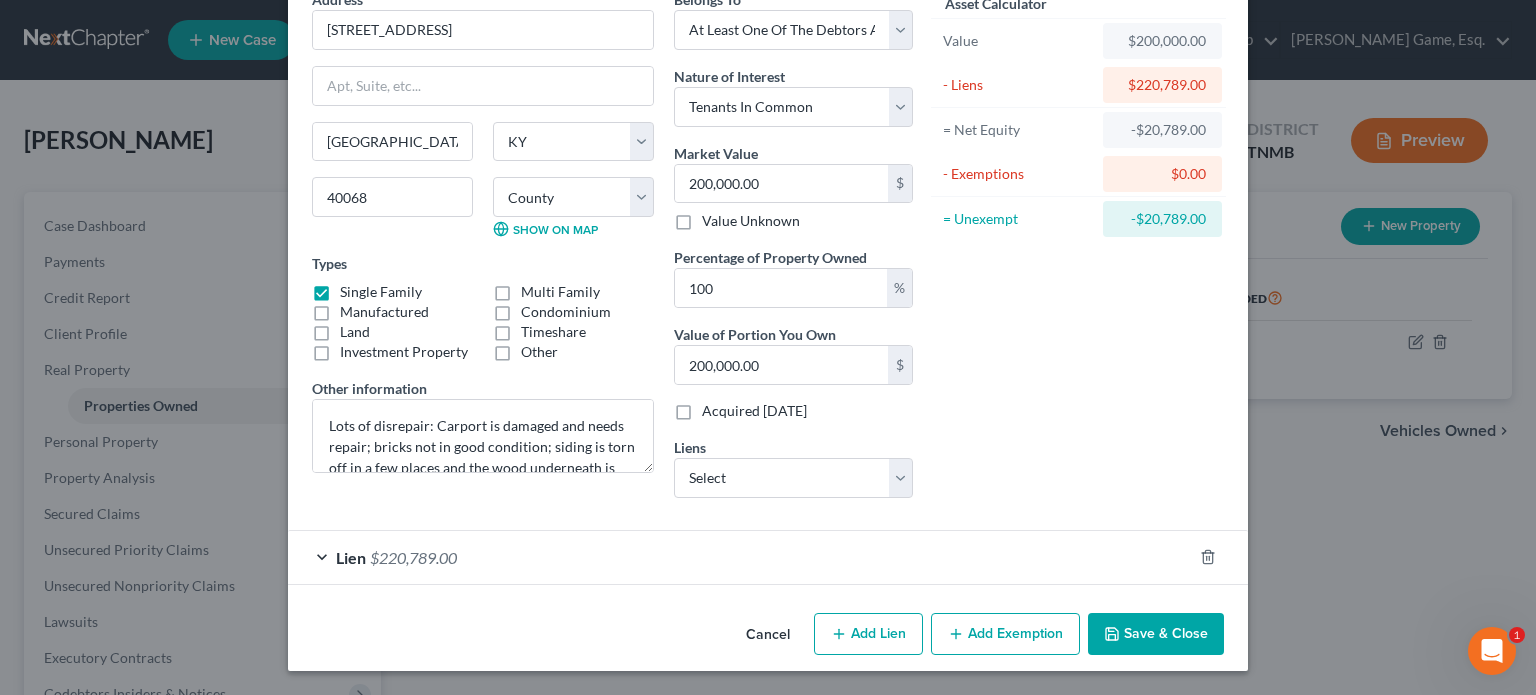 scroll, scrollTop: 293, scrollLeft: 0, axis: vertical 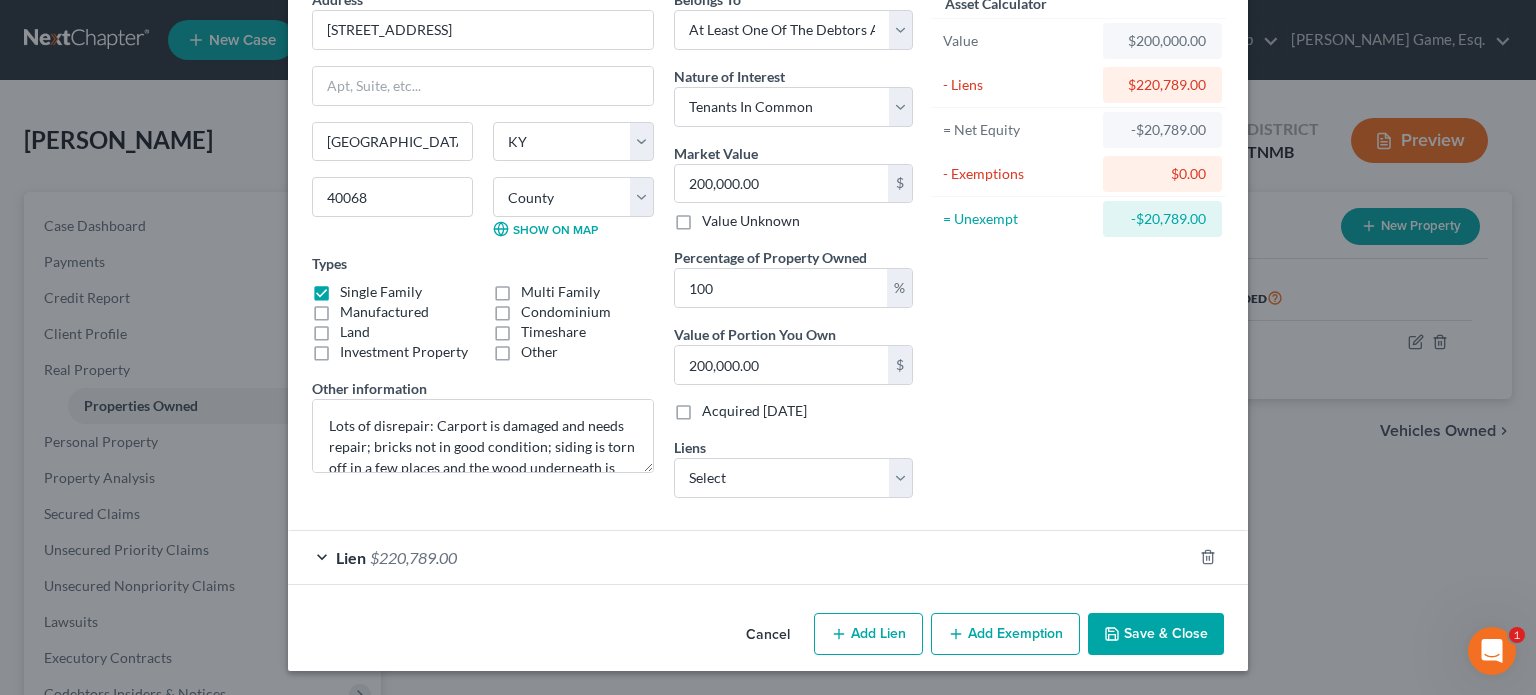 click on "$220,789.00" at bounding box center [413, 557] 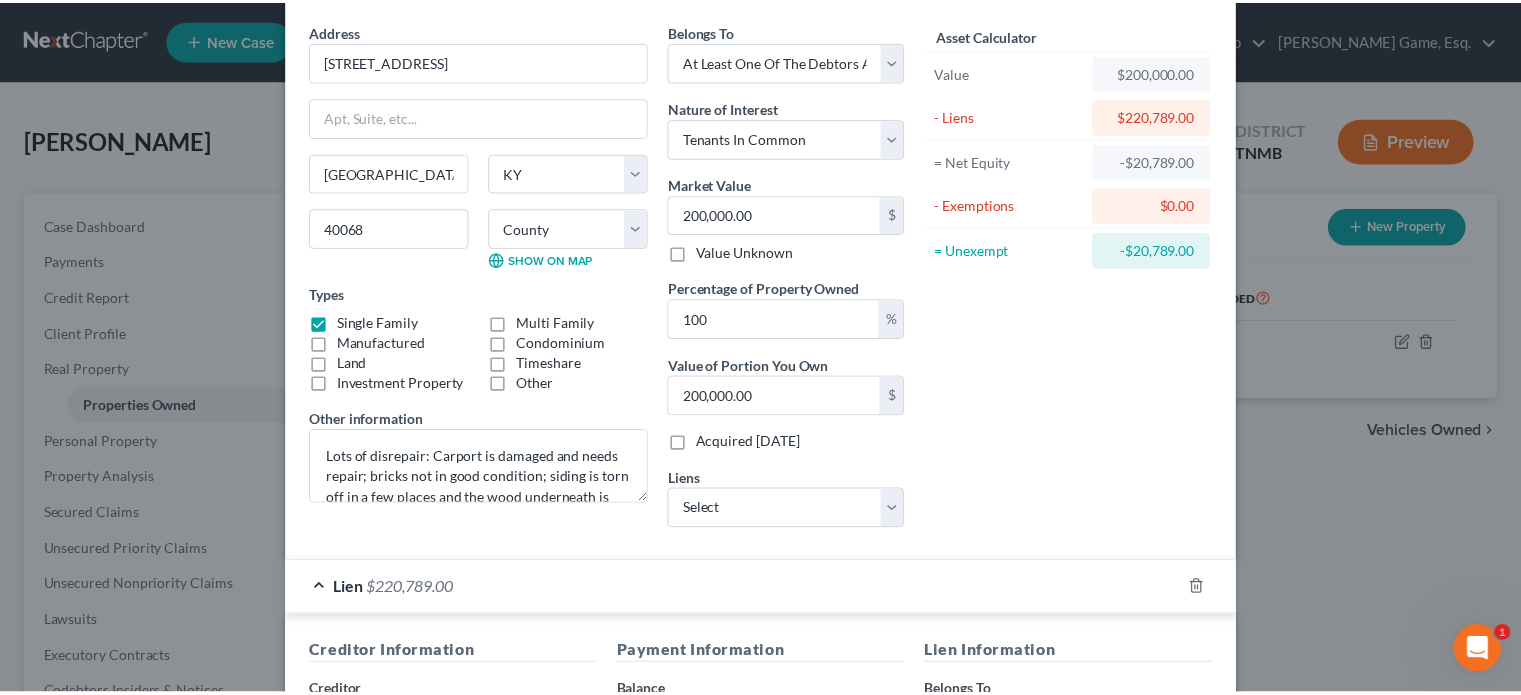 scroll, scrollTop: 0, scrollLeft: 0, axis: both 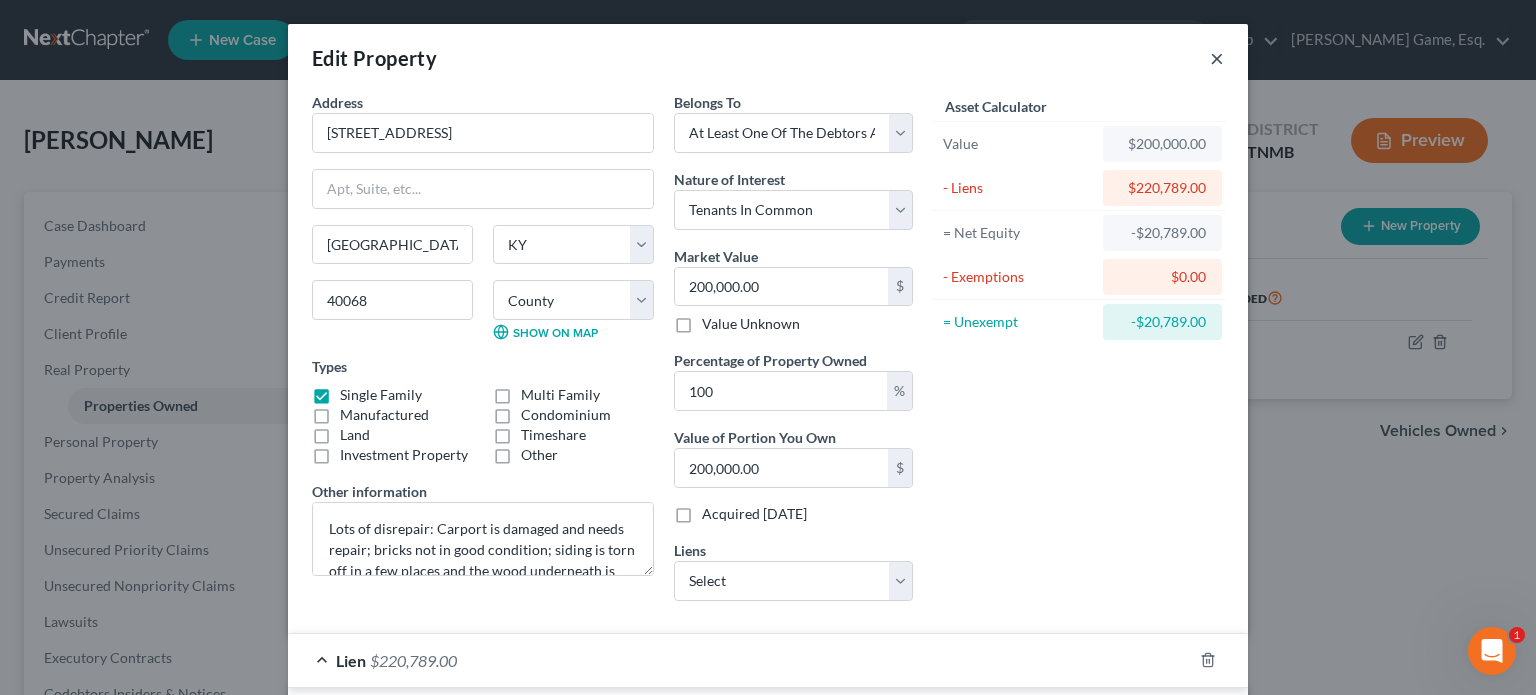 click on "×" at bounding box center (1217, 58) 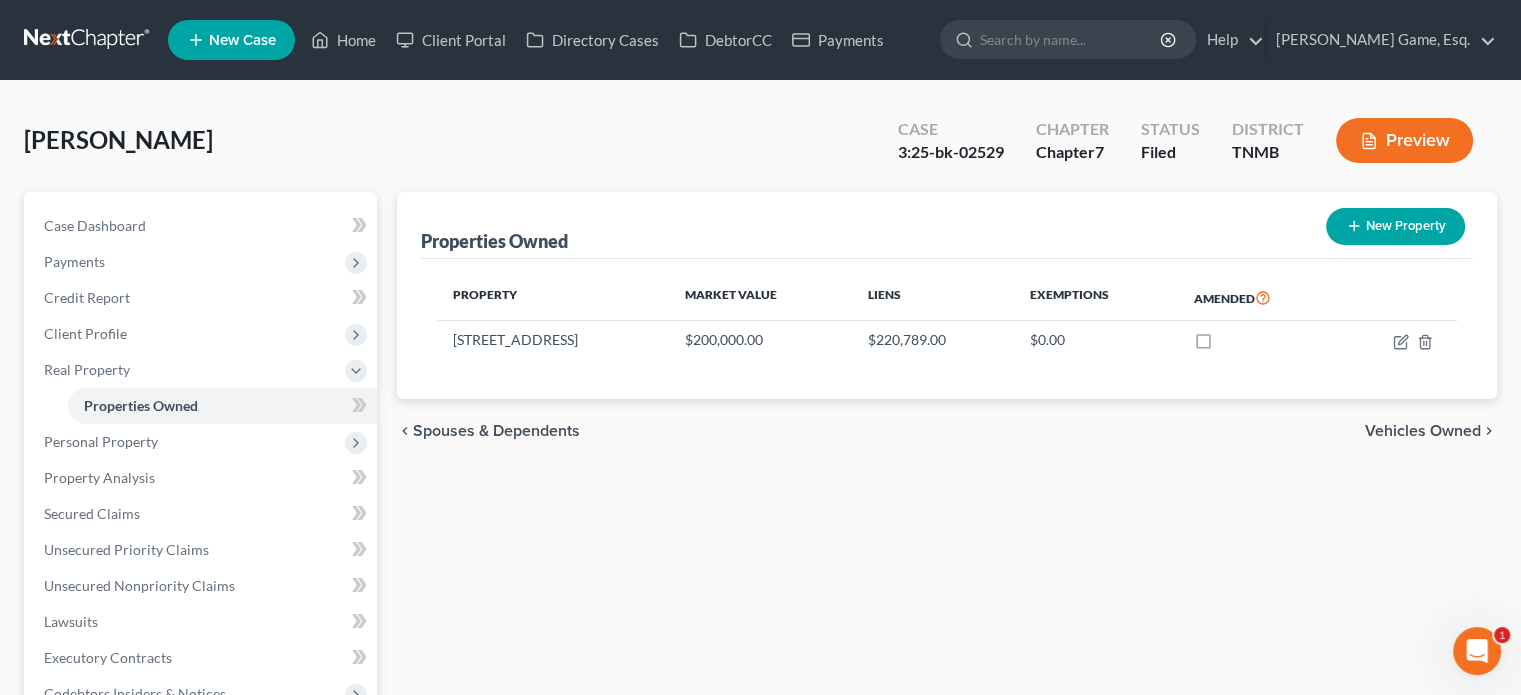 scroll, scrollTop: 100, scrollLeft: 0, axis: vertical 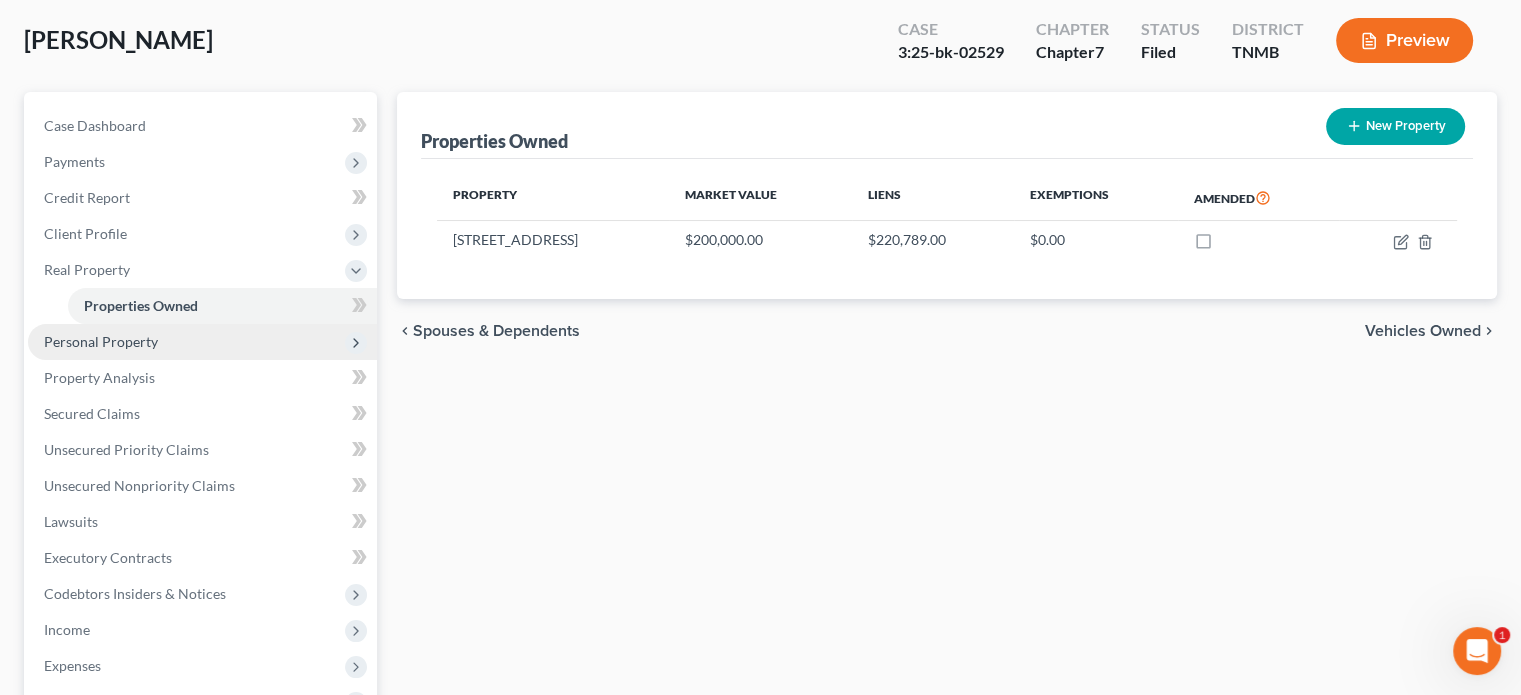 click on "Personal Property" at bounding box center (101, 341) 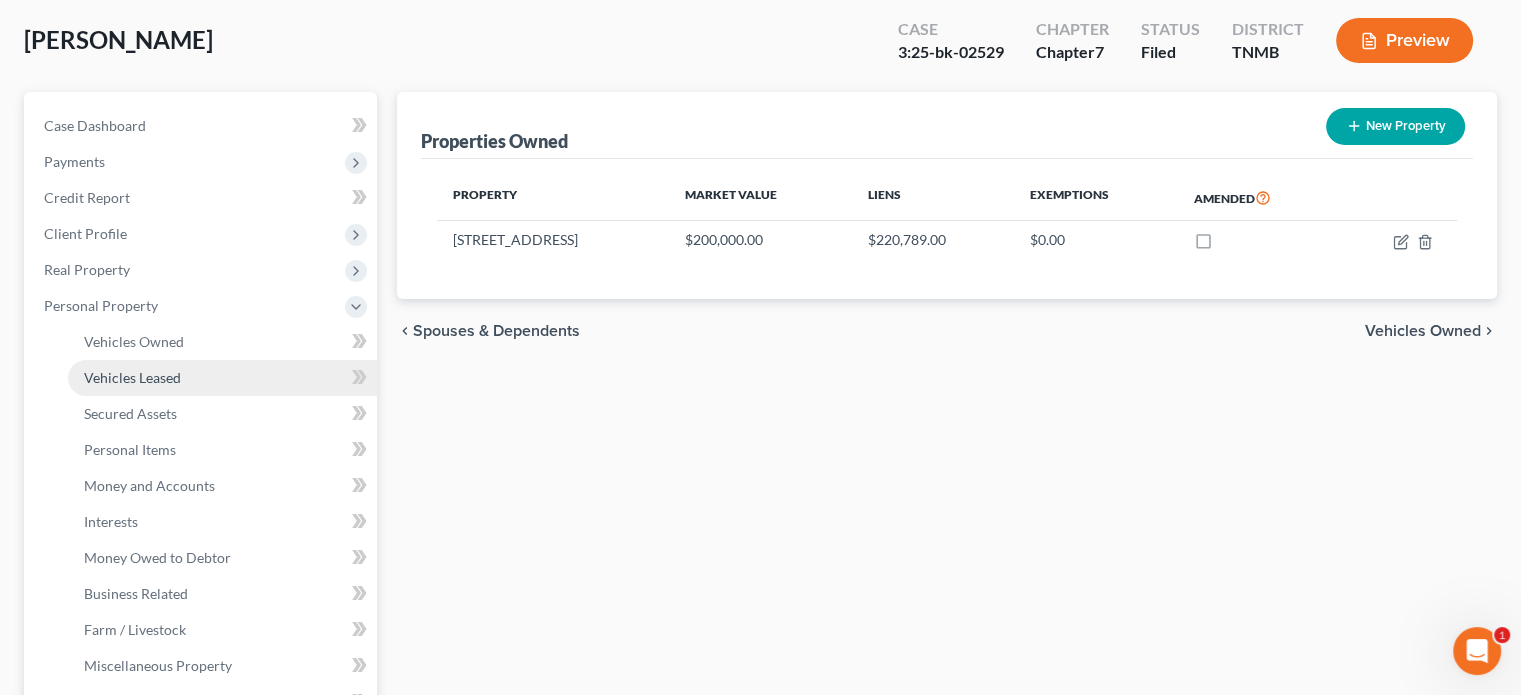 click on "Vehicles Leased" at bounding box center (132, 377) 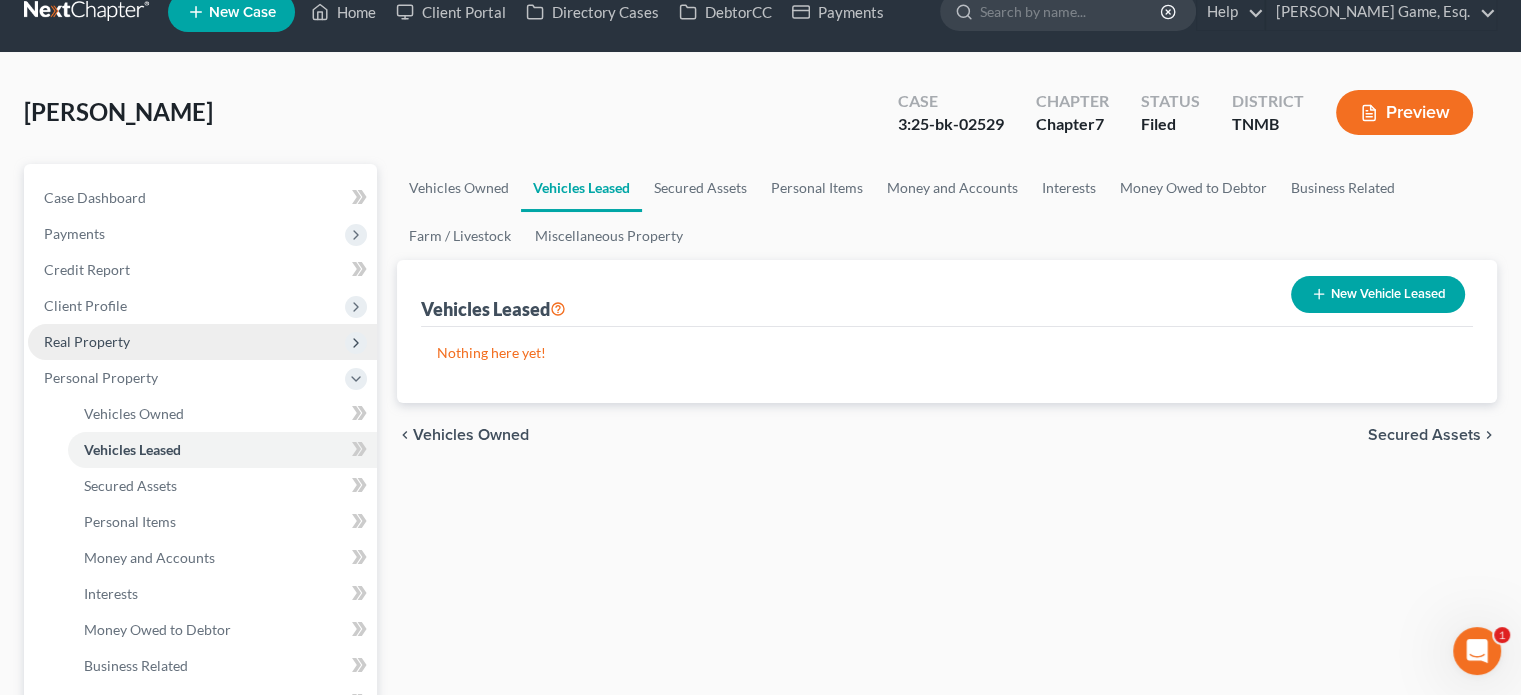 scroll, scrollTop: 0, scrollLeft: 0, axis: both 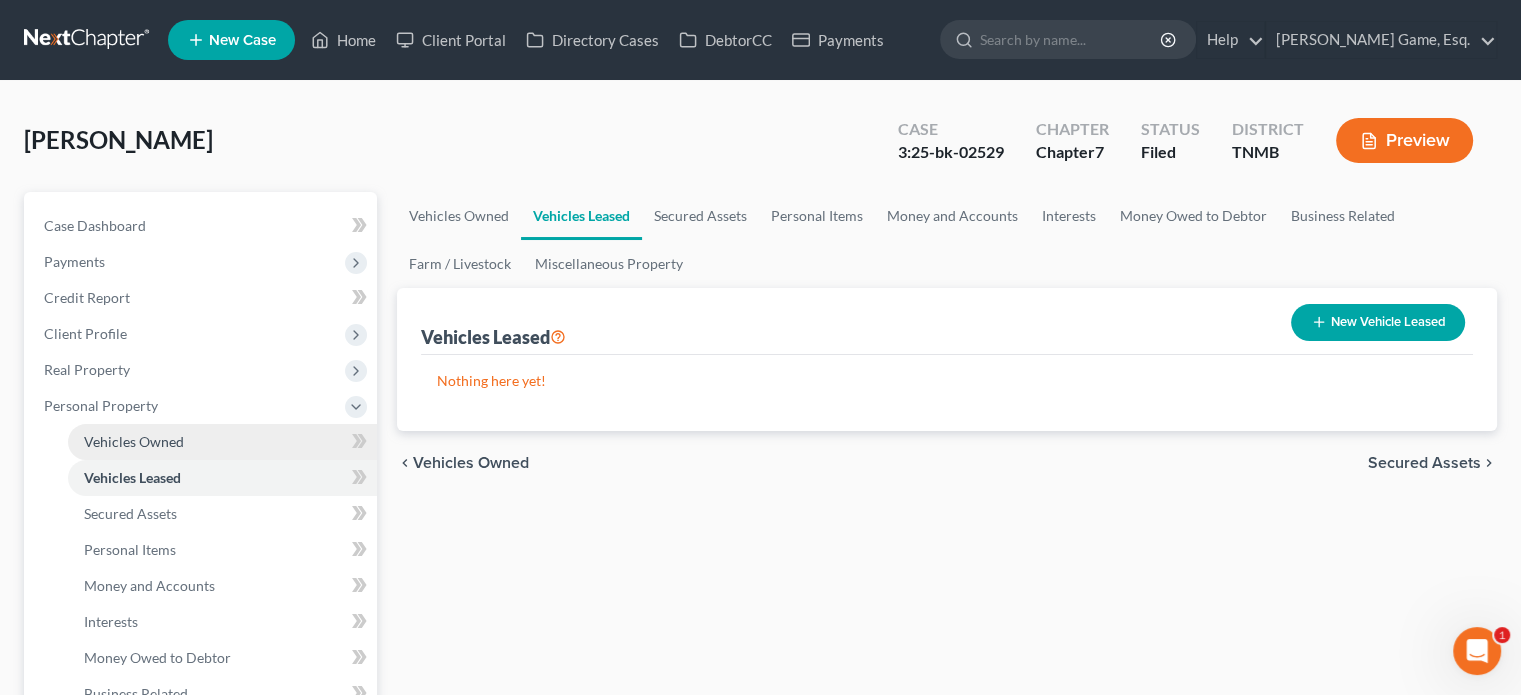 click on "Vehicles Owned" at bounding box center [134, 441] 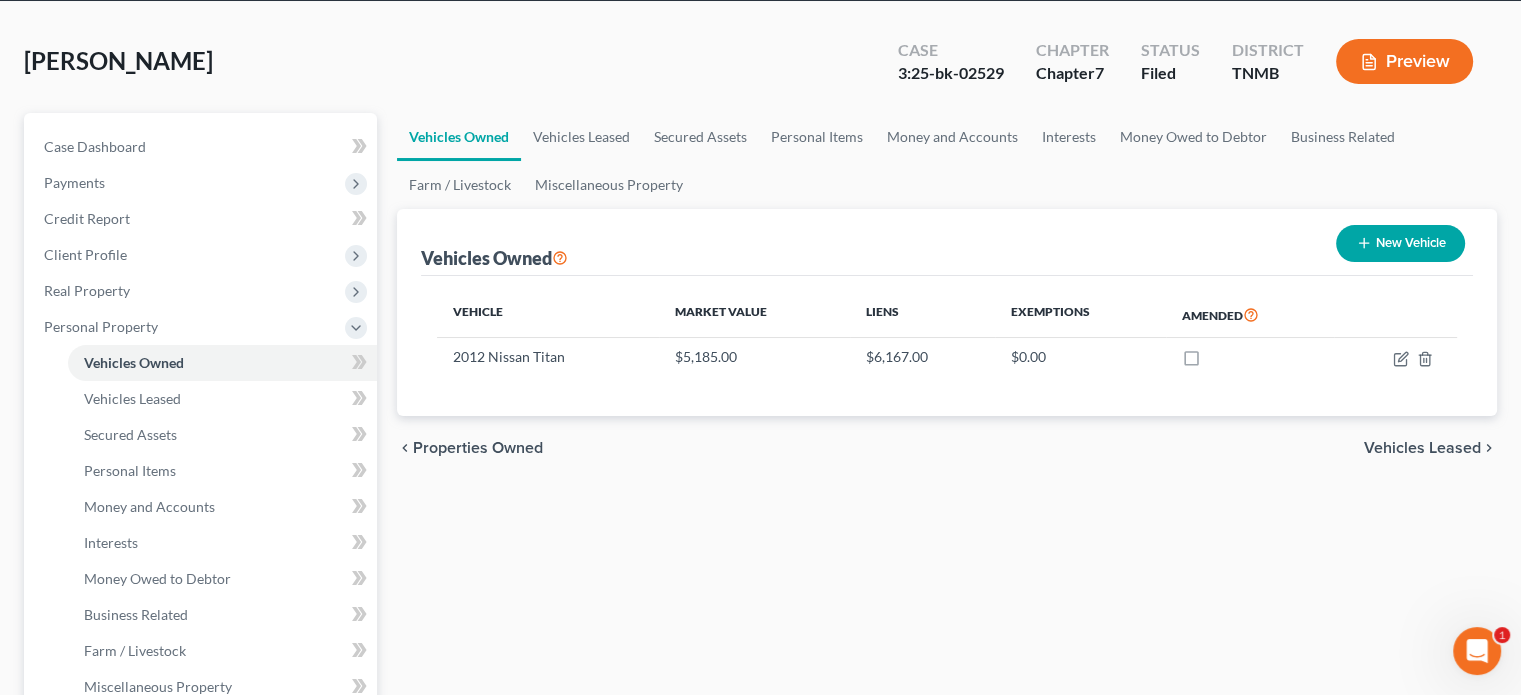 scroll, scrollTop: 0, scrollLeft: 0, axis: both 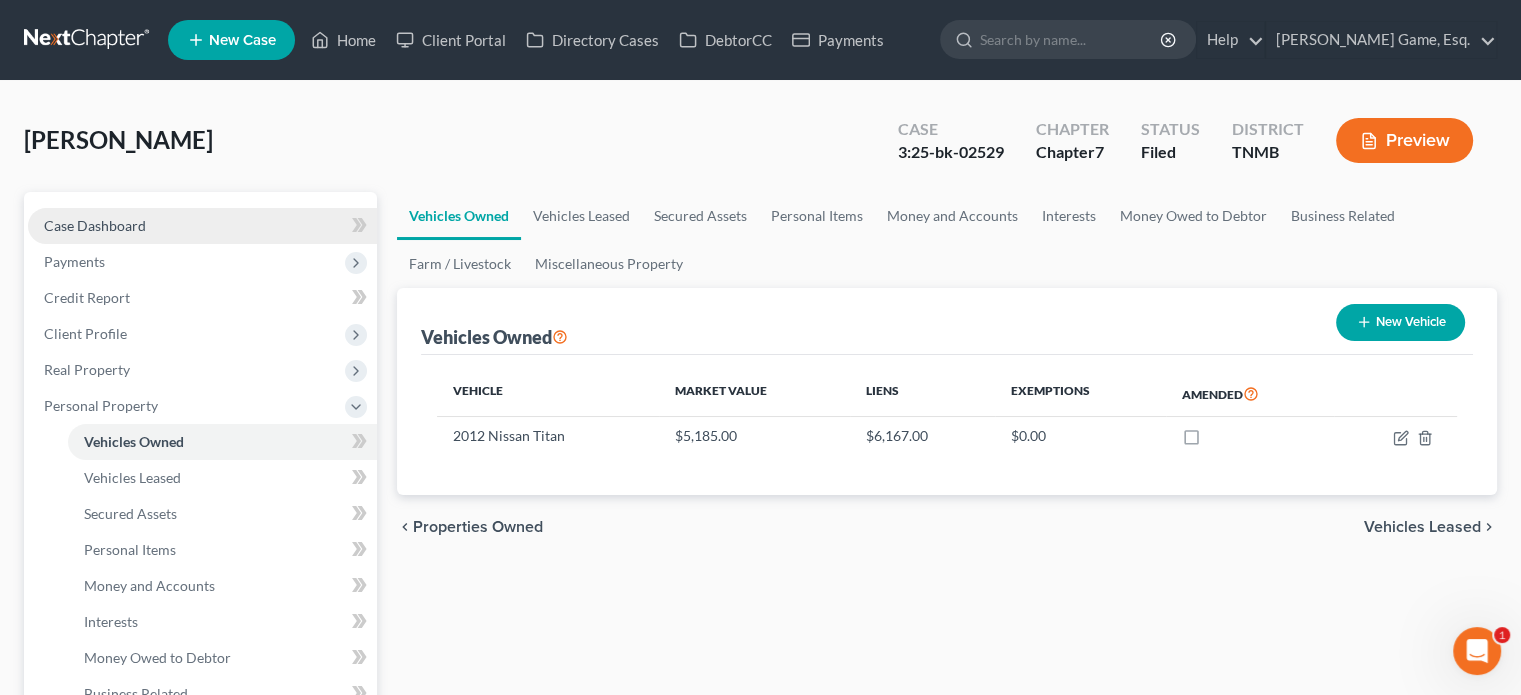 click on "Case Dashboard" at bounding box center (95, 225) 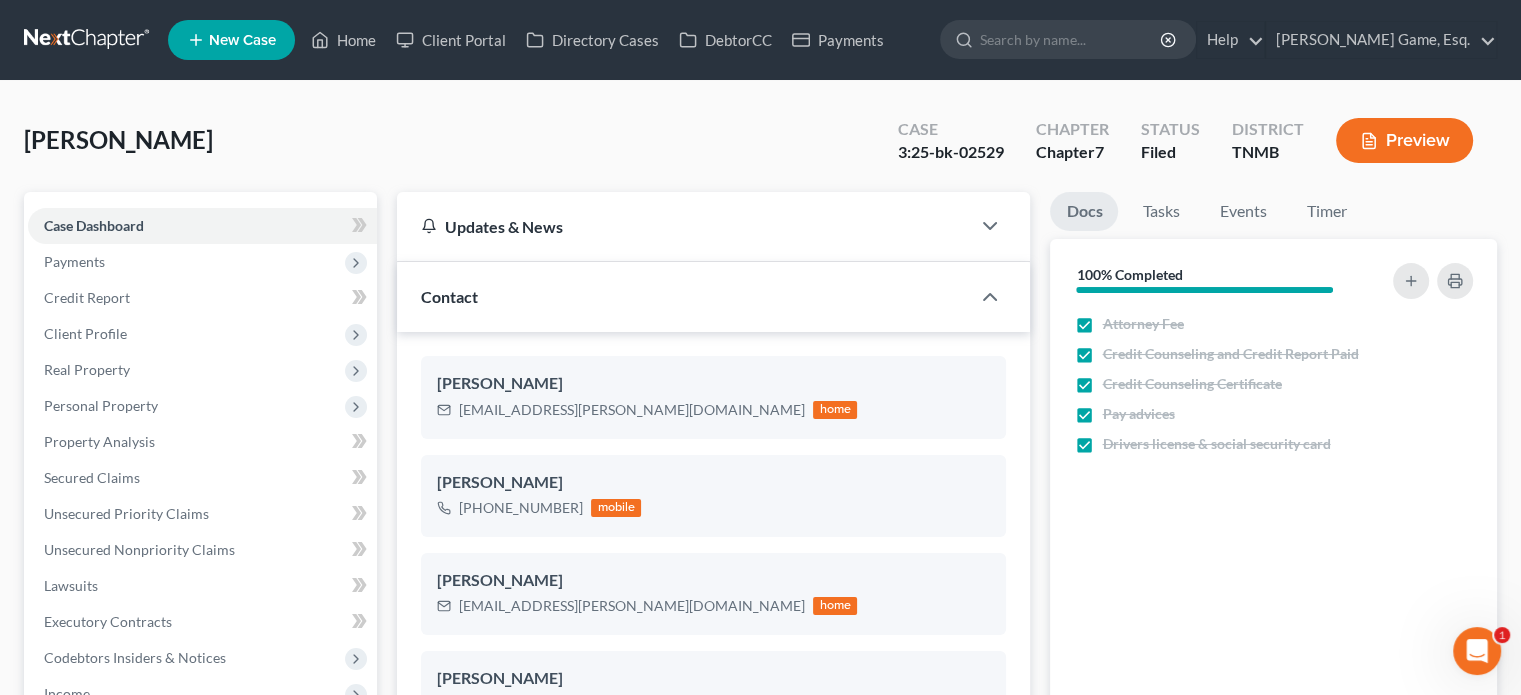 scroll, scrollTop: 518, scrollLeft: 0, axis: vertical 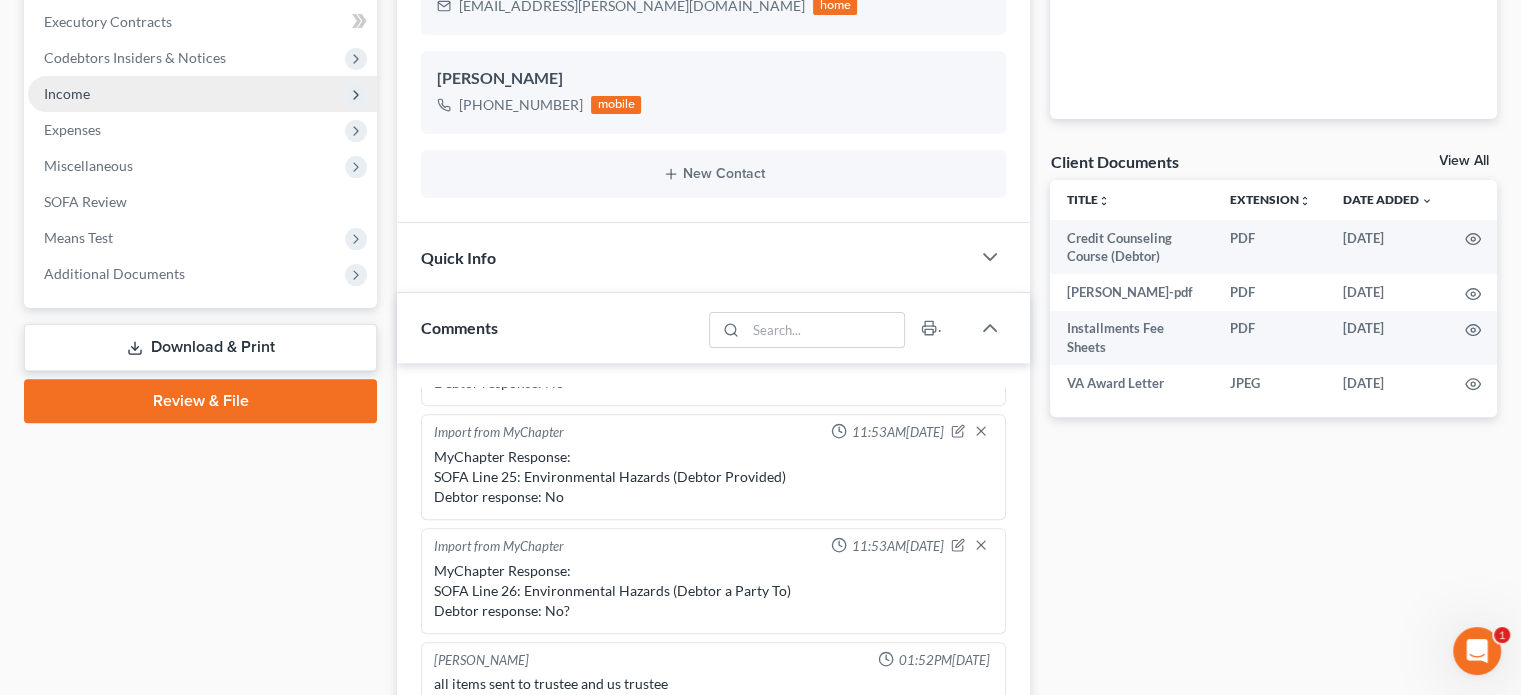 click on "Income" at bounding box center [202, 94] 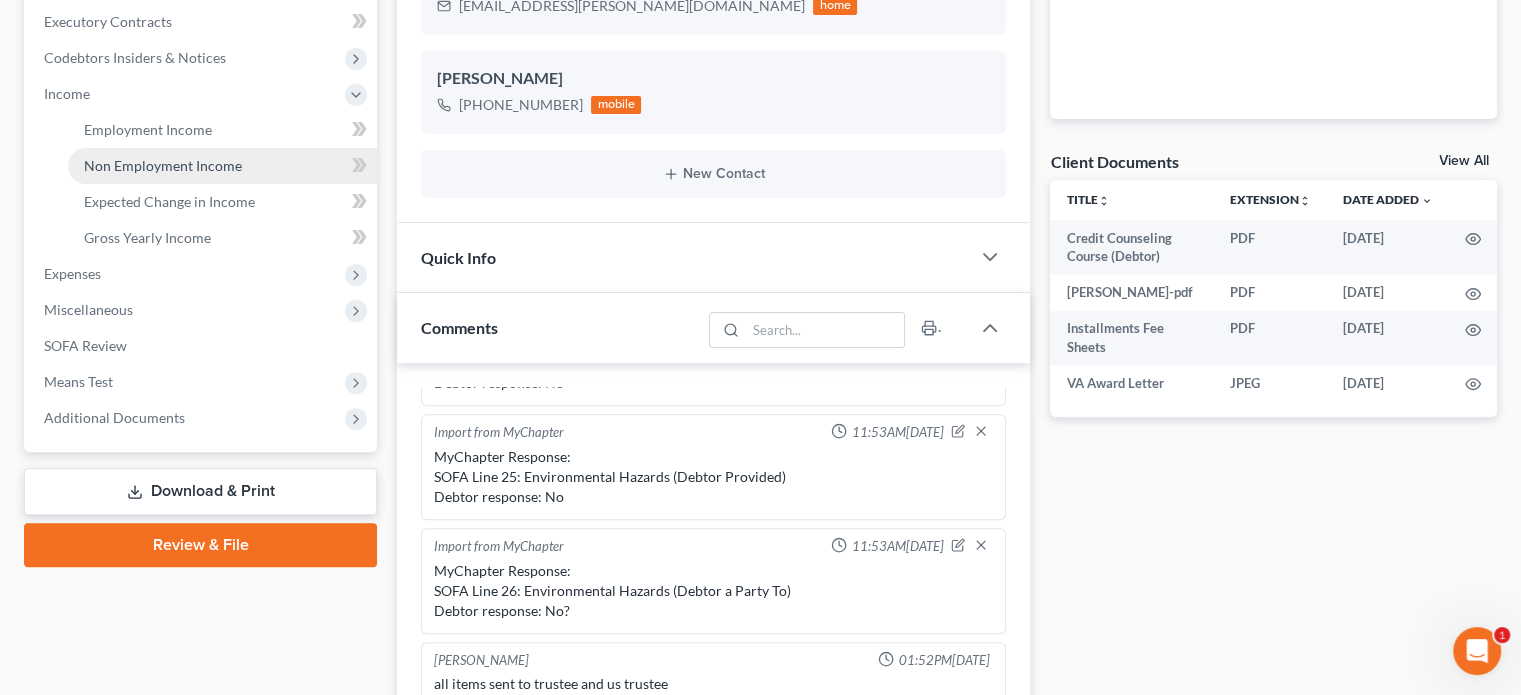click on "Non Employment Income" at bounding box center [163, 165] 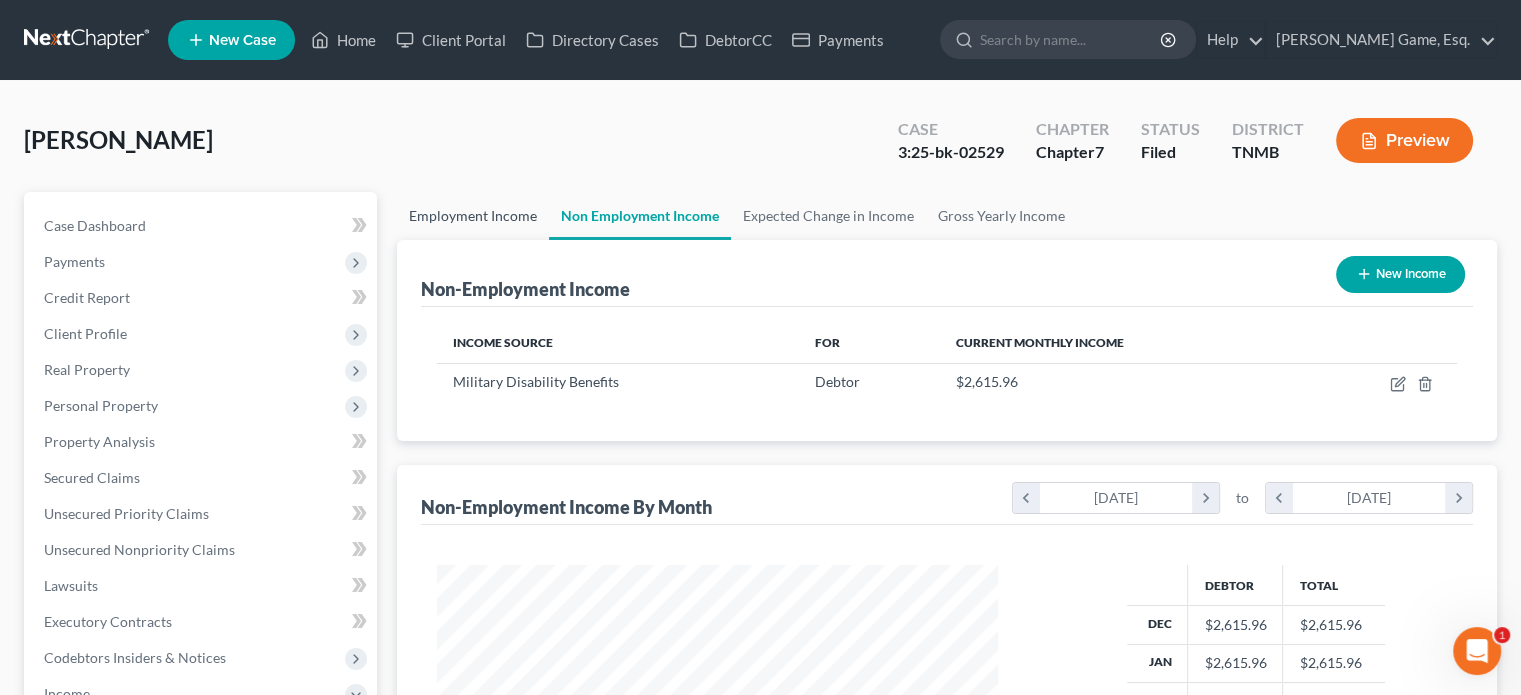 scroll, scrollTop: 100, scrollLeft: 0, axis: vertical 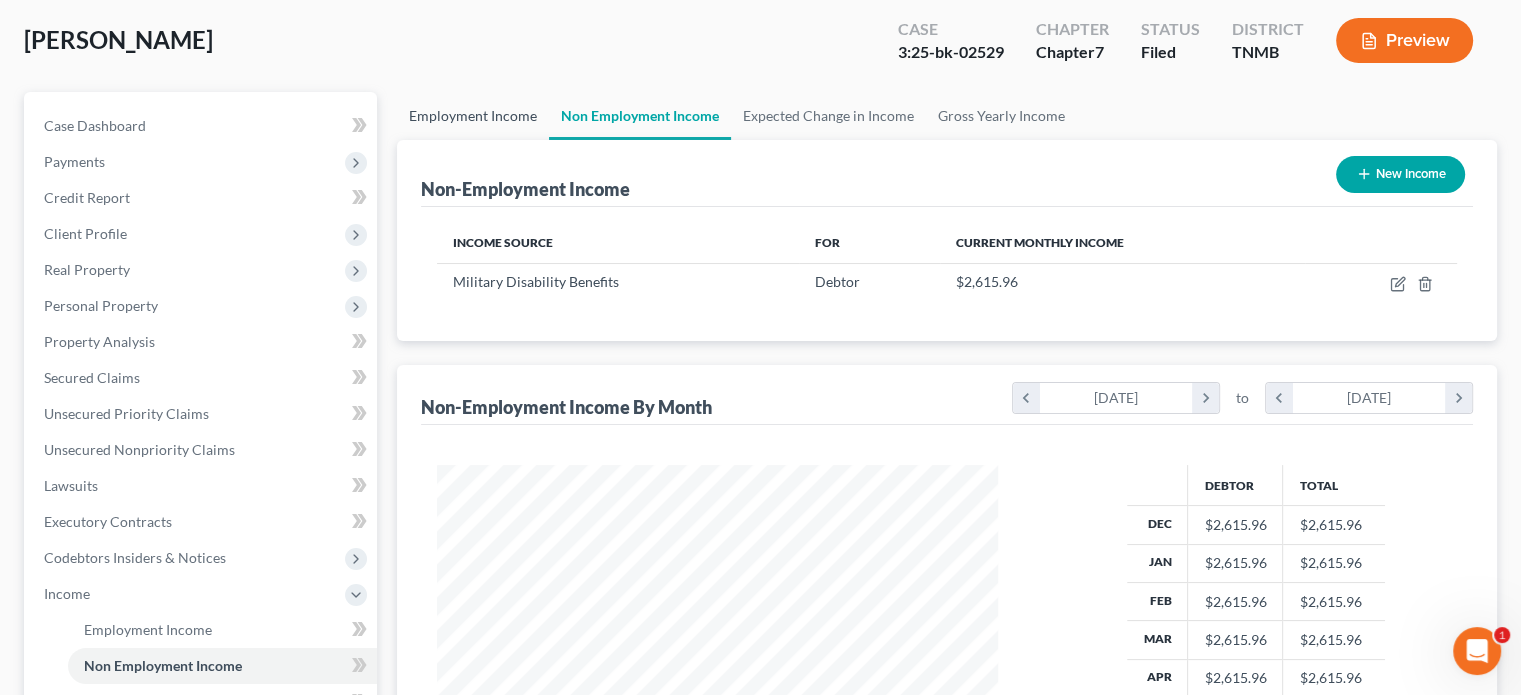 click on "Employment Income" at bounding box center (473, 116) 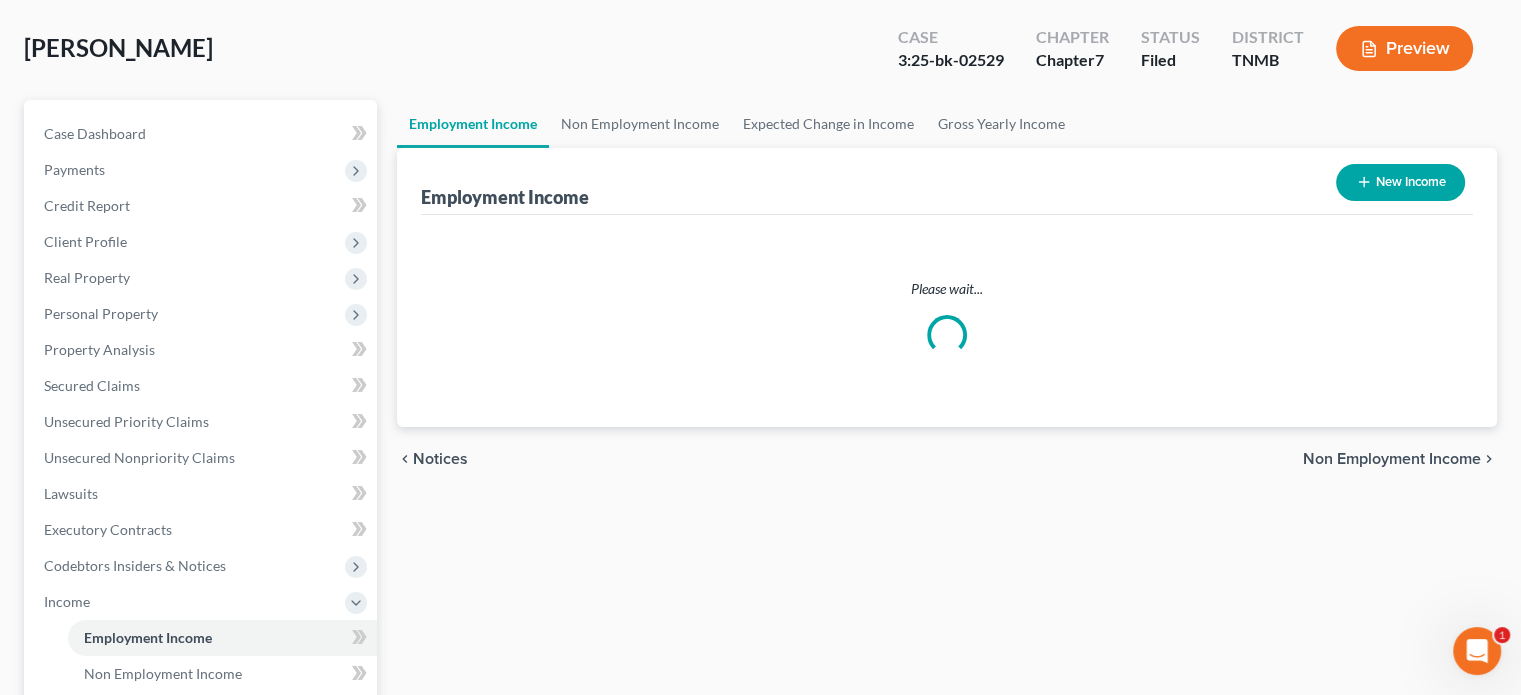 scroll, scrollTop: 200, scrollLeft: 0, axis: vertical 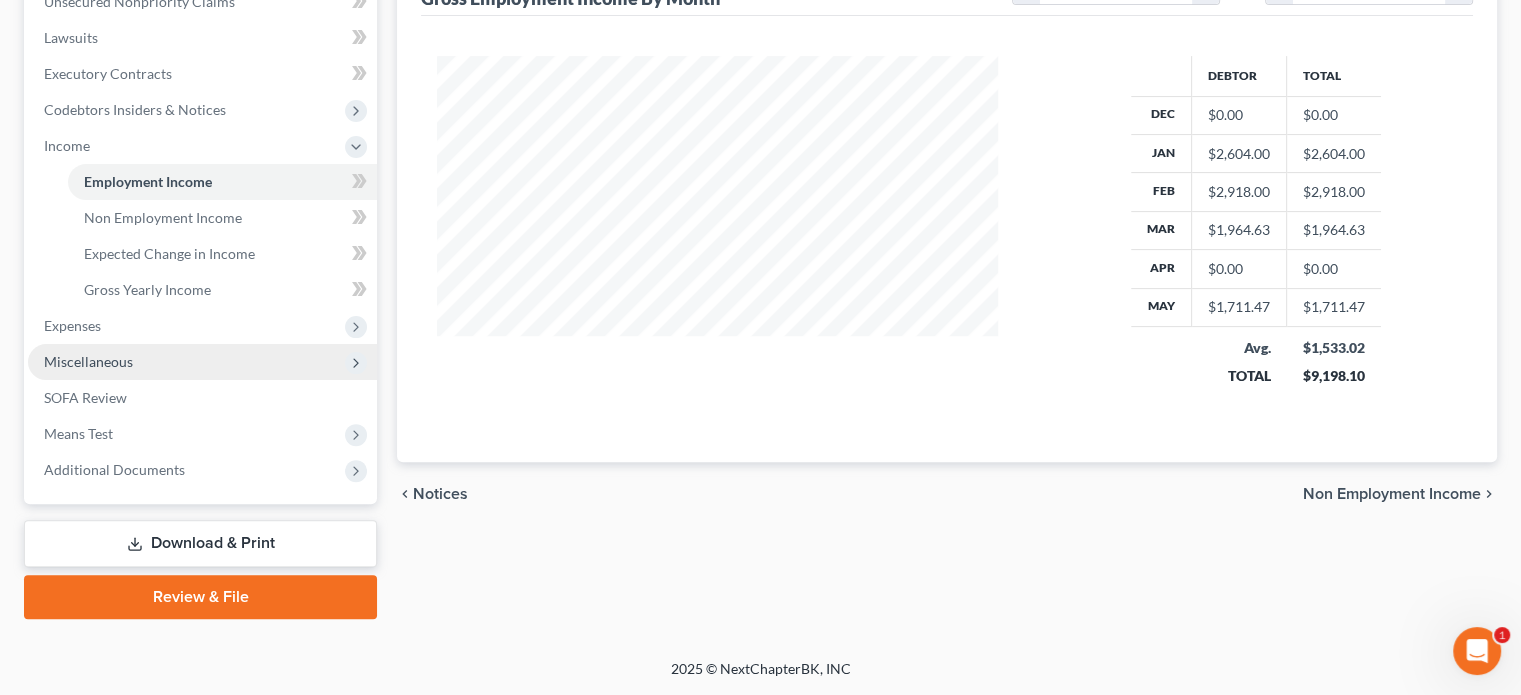 click on "Miscellaneous" at bounding box center [202, 362] 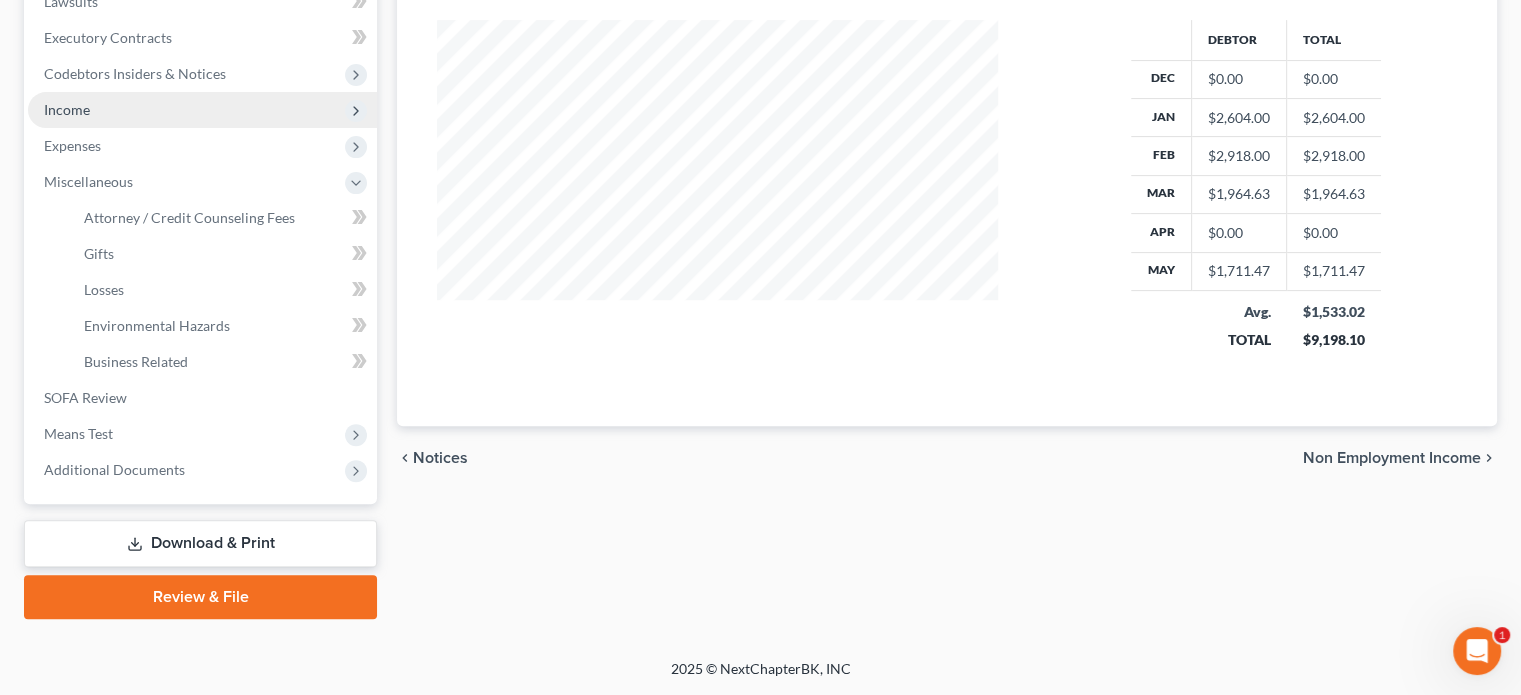 click on "Income" at bounding box center [202, 110] 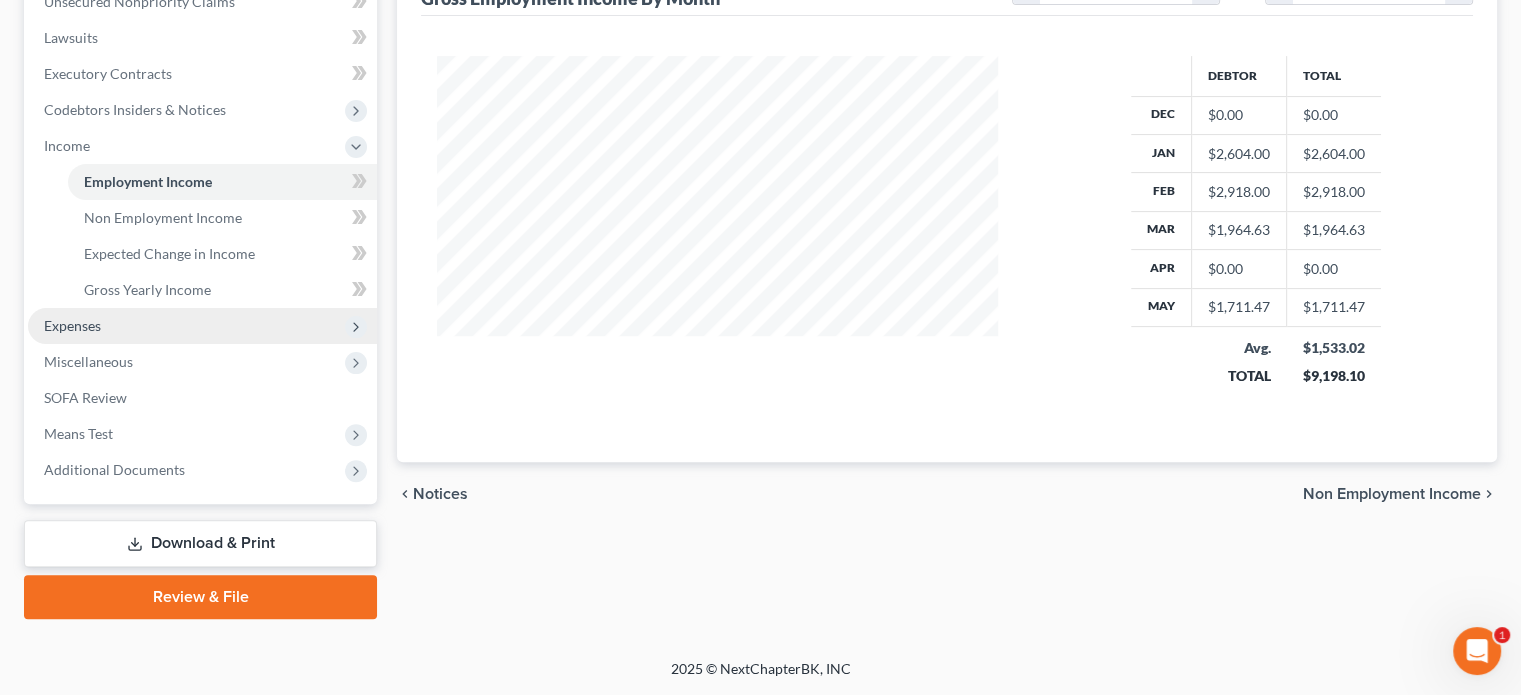 click on "Expenses" at bounding box center [72, 325] 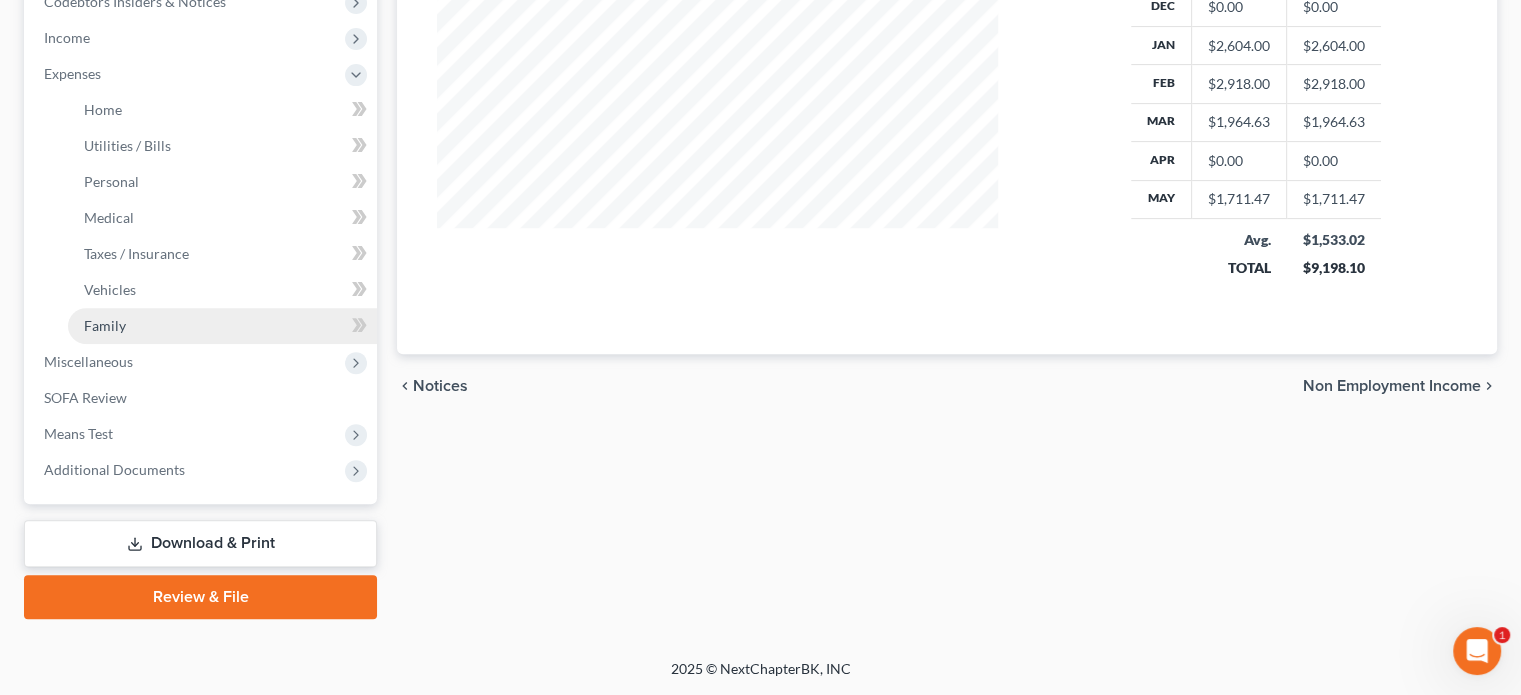 scroll, scrollTop: 800, scrollLeft: 0, axis: vertical 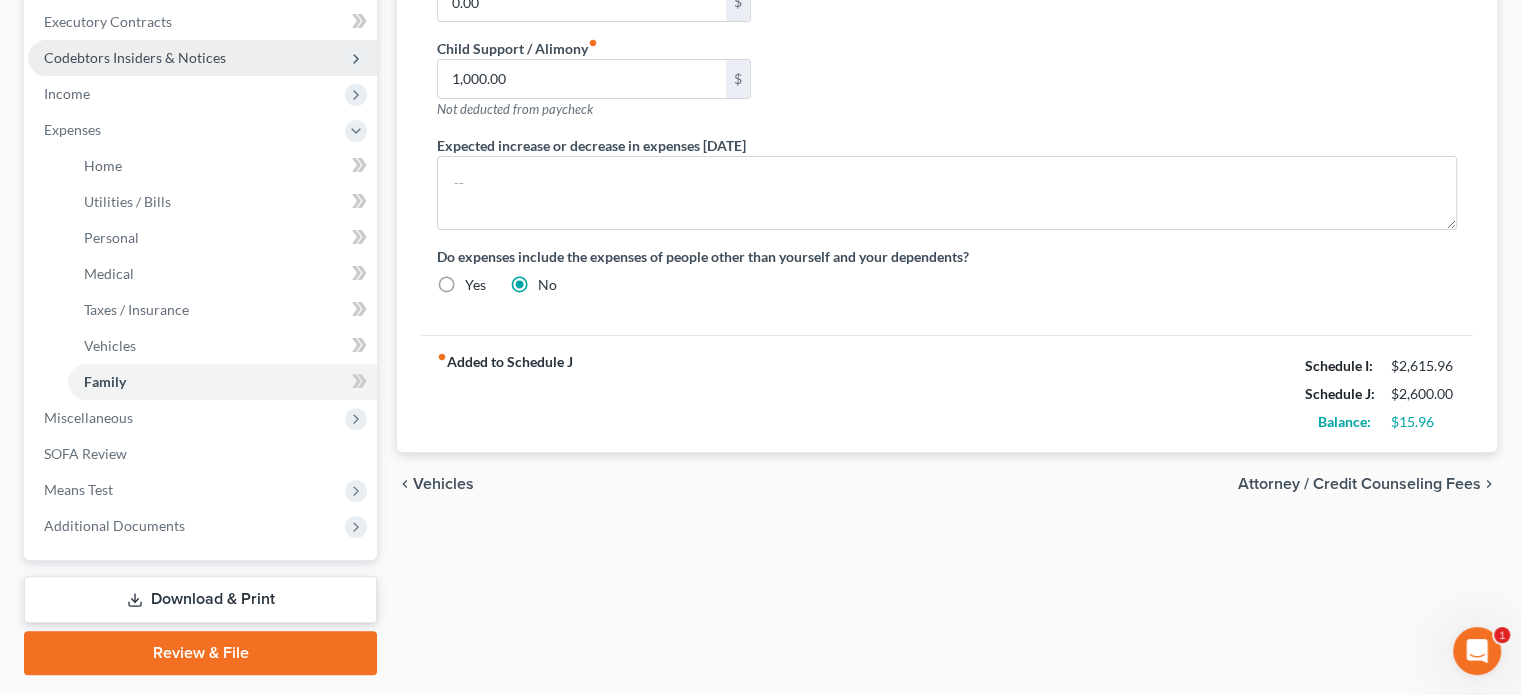 click on "Codebtors Insiders & Notices" at bounding box center (202, 58) 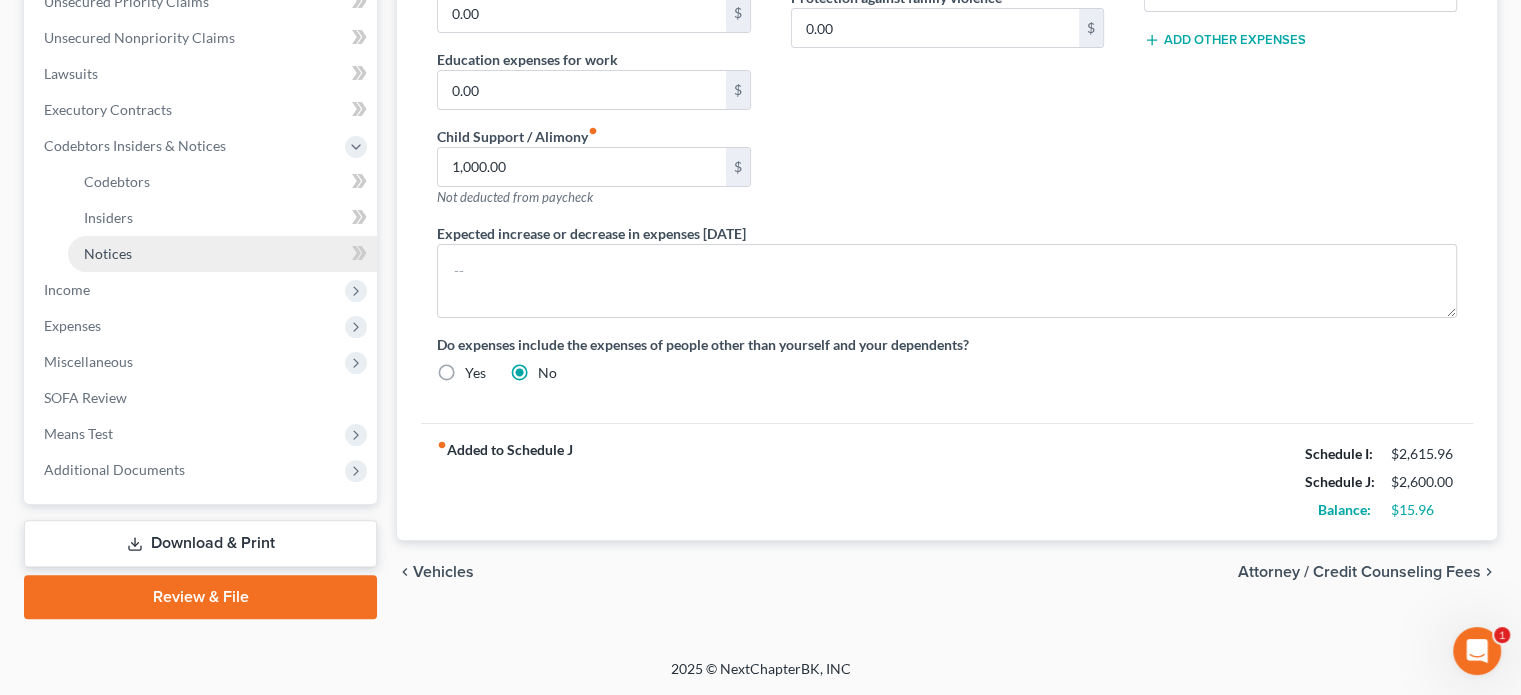 click on "Notices" at bounding box center [222, 254] 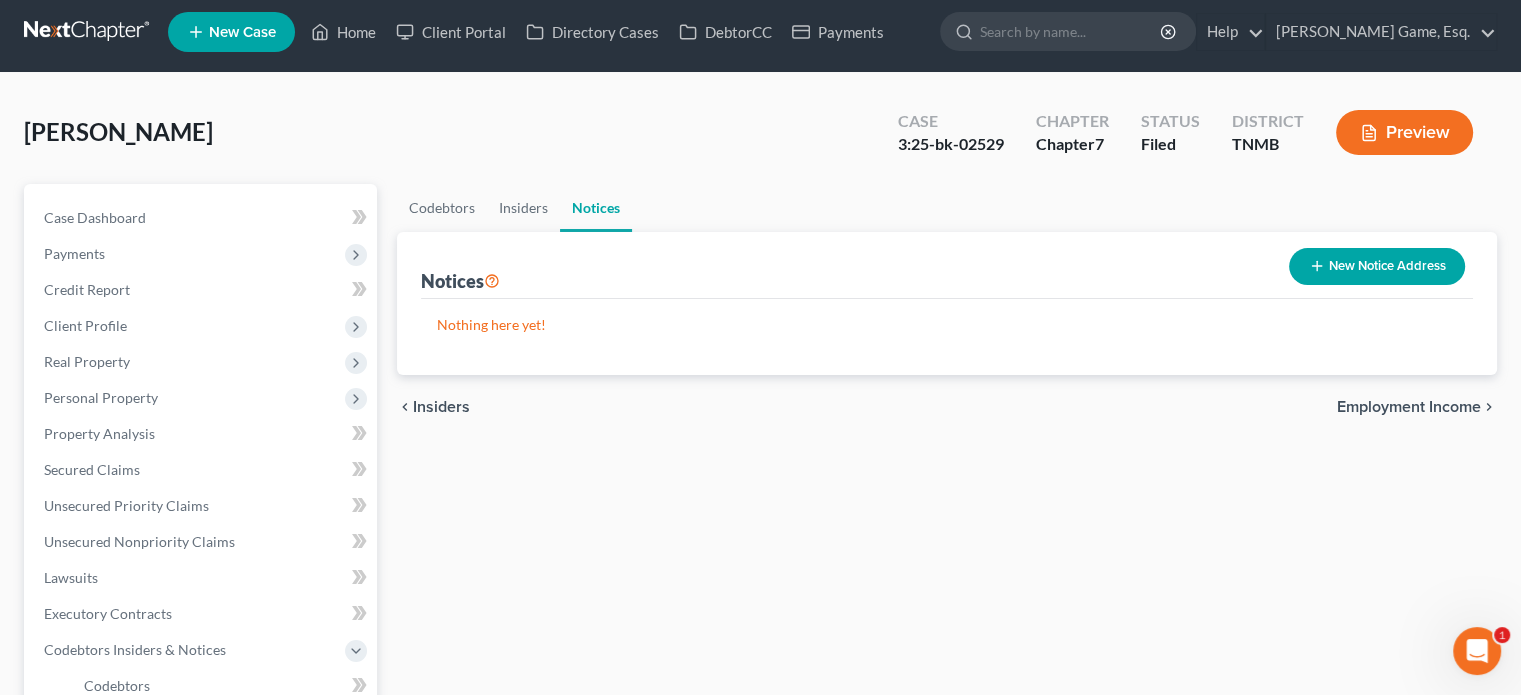 scroll, scrollTop: 0, scrollLeft: 0, axis: both 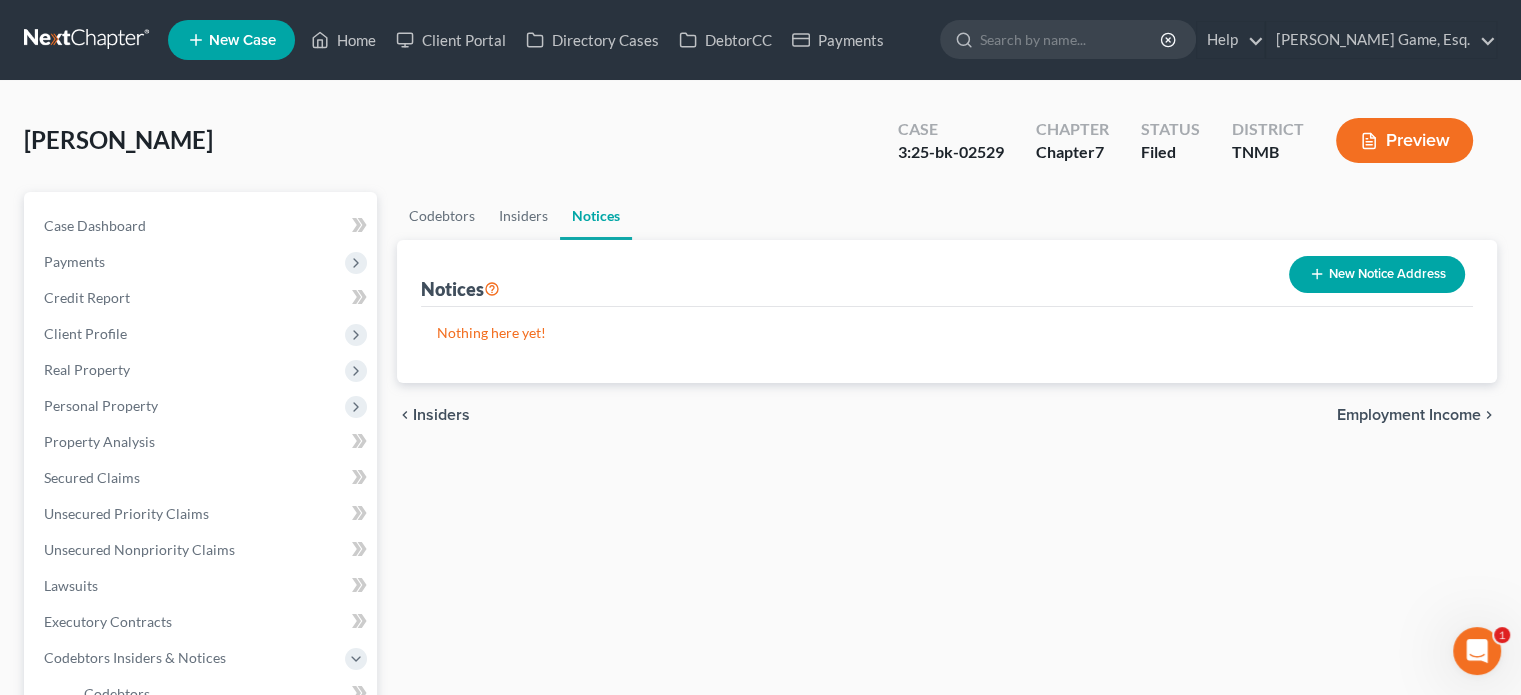 click on "New Notice Address" at bounding box center [1377, 274] 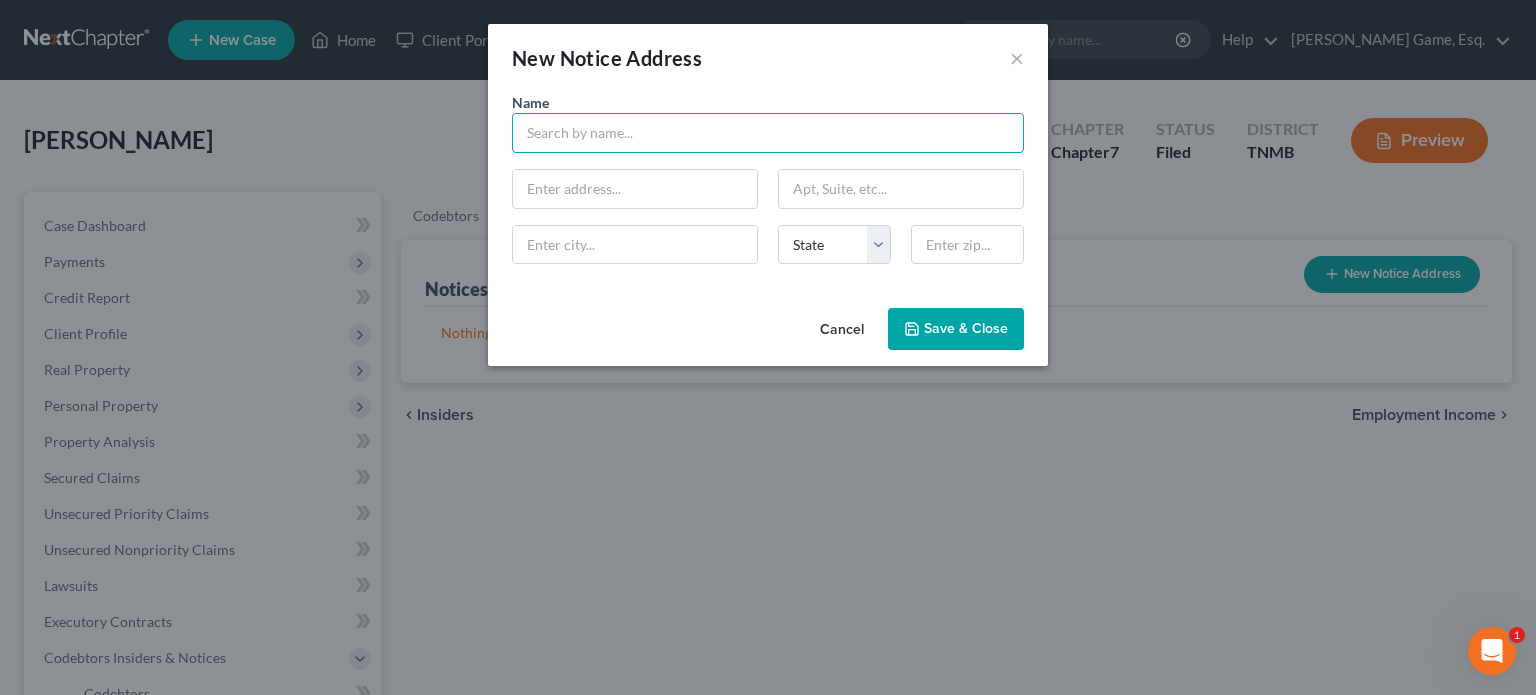 click at bounding box center [768, 133] 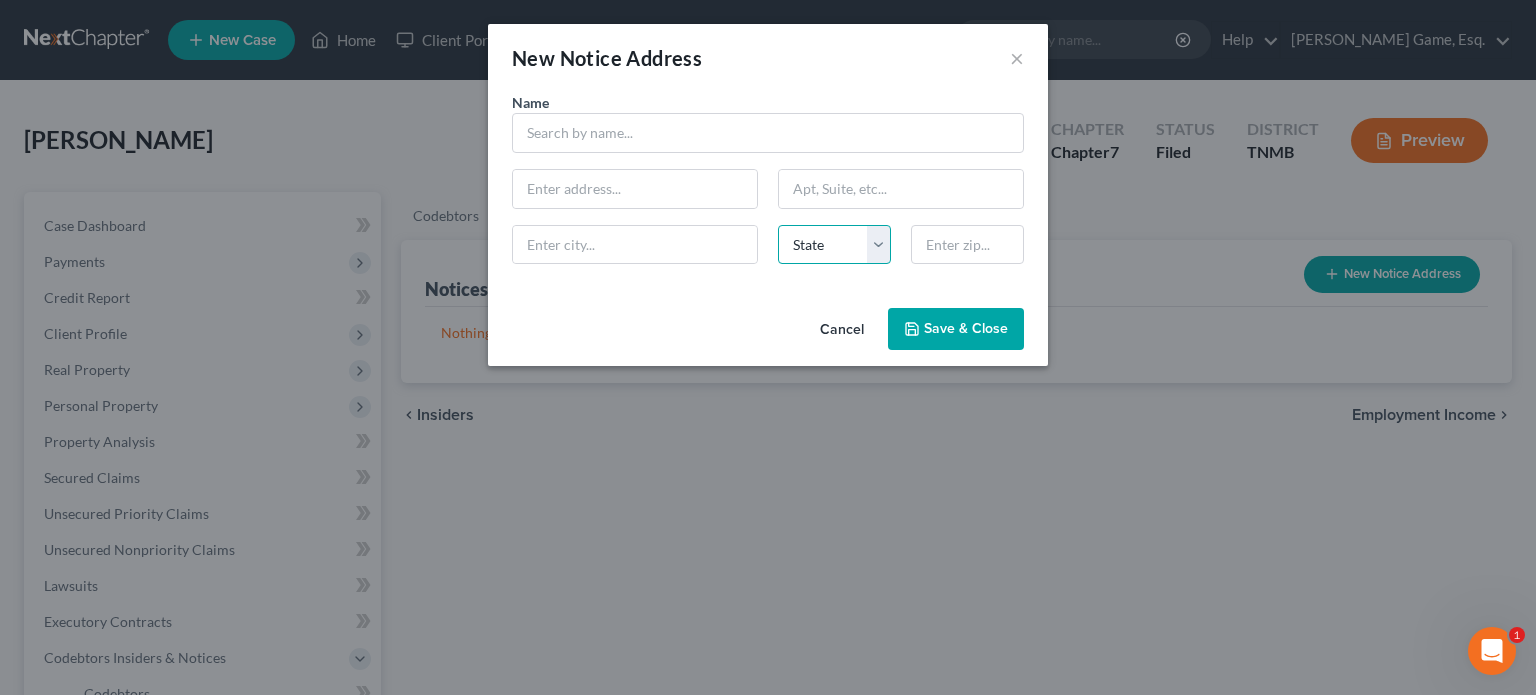 click on "State [US_STATE] AK AR AZ CA CO CT DE DC [GEOGRAPHIC_DATA] [GEOGRAPHIC_DATA] GU HI ID IL IN [GEOGRAPHIC_DATA] [GEOGRAPHIC_DATA] [GEOGRAPHIC_DATA] LA ME MD [GEOGRAPHIC_DATA] [GEOGRAPHIC_DATA] [GEOGRAPHIC_DATA] [GEOGRAPHIC_DATA] [GEOGRAPHIC_DATA] MT NC [GEOGRAPHIC_DATA] [GEOGRAPHIC_DATA] [GEOGRAPHIC_DATA] NH [GEOGRAPHIC_DATA] [GEOGRAPHIC_DATA] [GEOGRAPHIC_DATA] [GEOGRAPHIC_DATA] [GEOGRAPHIC_DATA] [GEOGRAPHIC_DATA] [GEOGRAPHIC_DATA] PR RI SC SD [GEOGRAPHIC_DATA] [GEOGRAPHIC_DATA] [GEOGRAPHIC_DATA] VI [GEOGRAPHIC_DATA] [GEOGRAPHIC_DATA] [GEOGRAPHIC_DATA] WV WI WY" at bounding box center [834, 245] 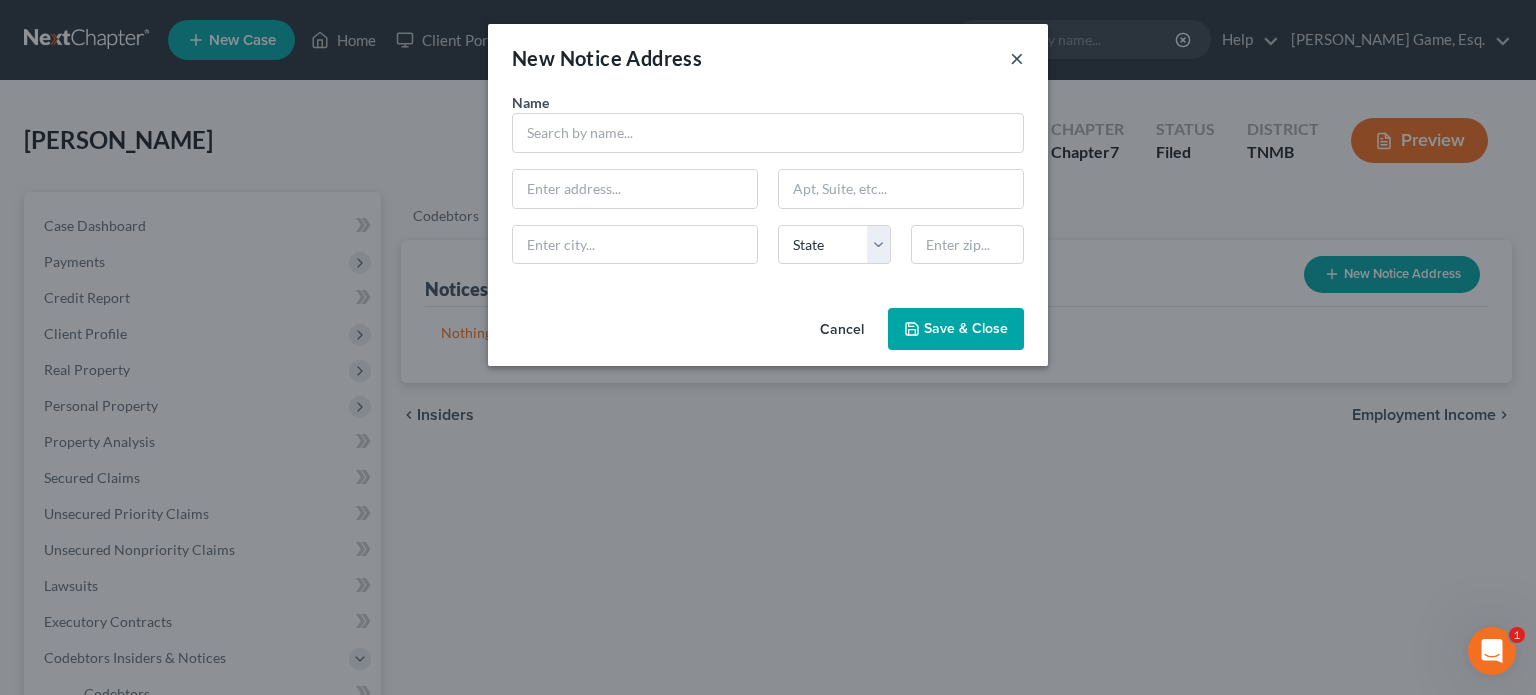click on "×" at bounding box center [1017, 58] 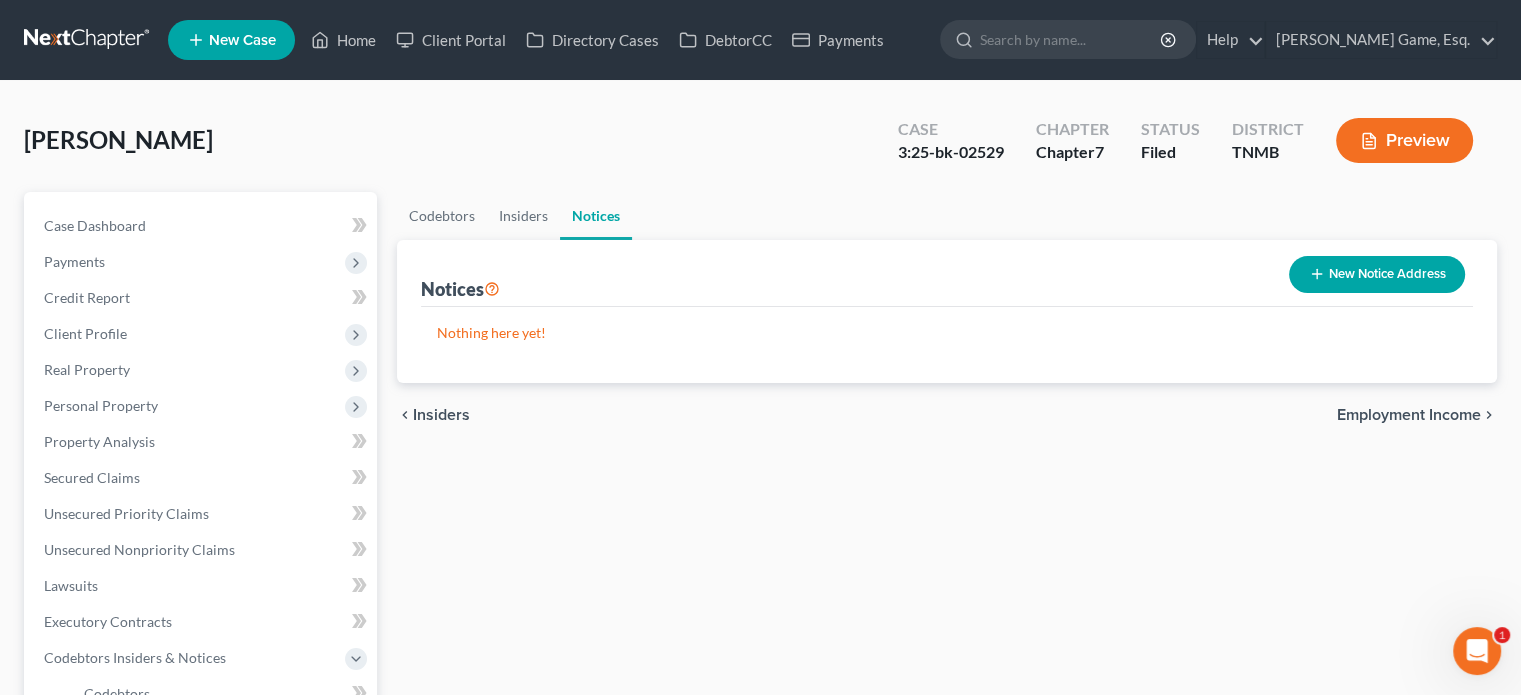 scroll, scrollTop: 100, scrollLeft: 0, axis: vertical 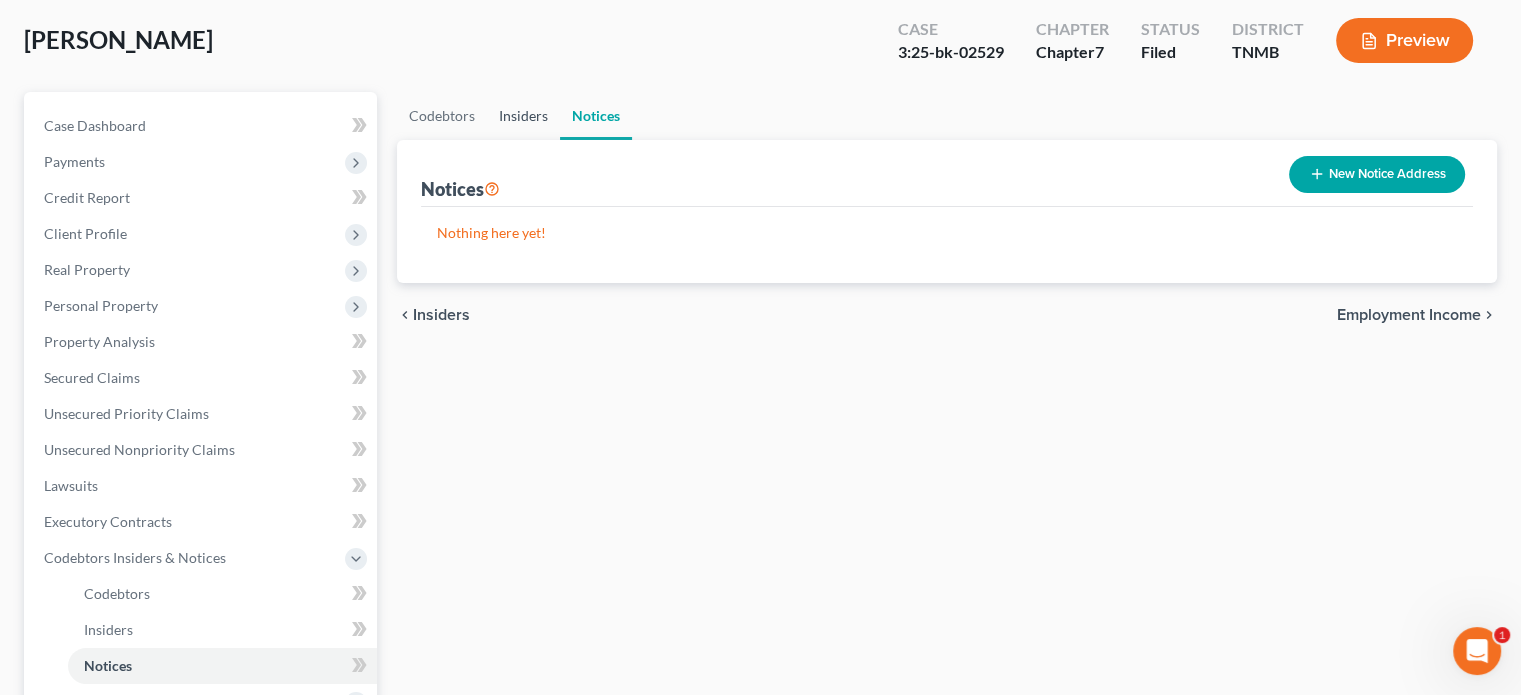 click on "Insiders" at bounding box center (523, 116) 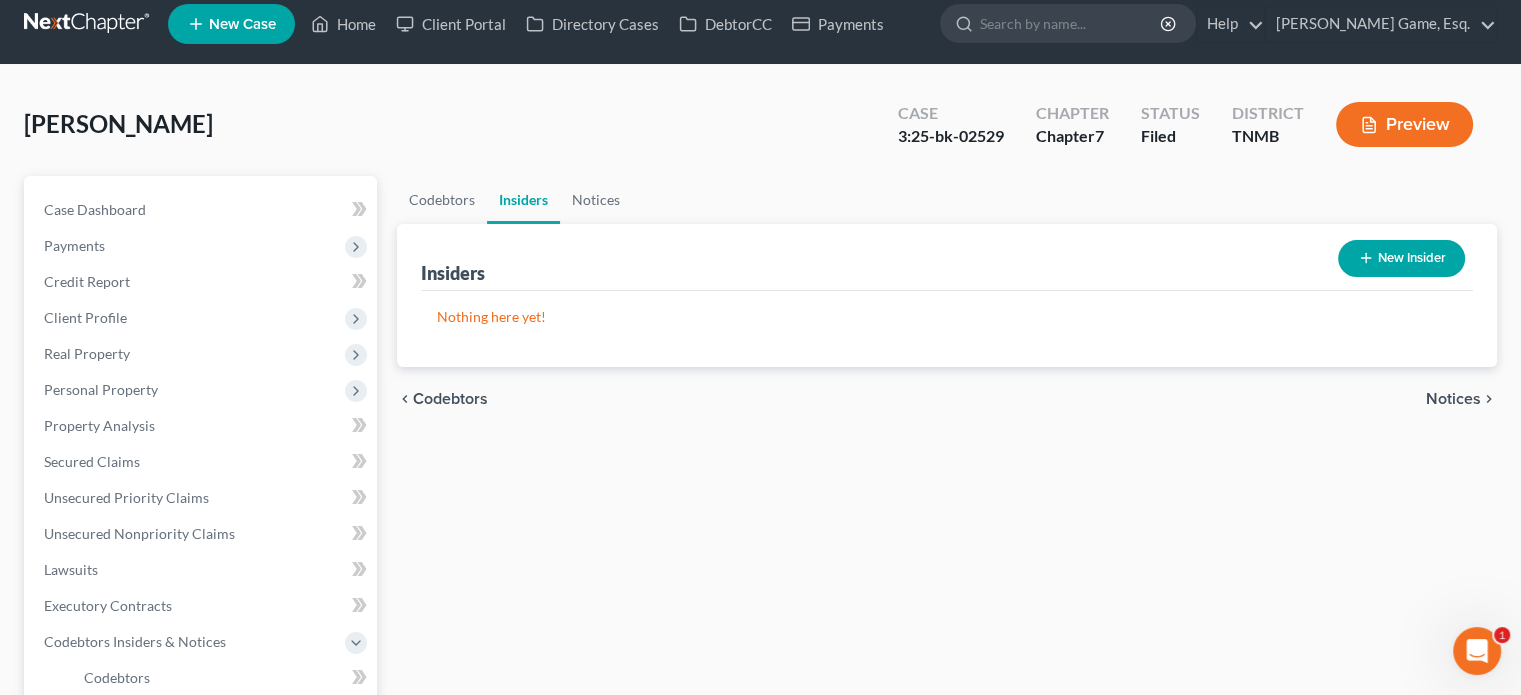 scroll, scrollTop: 0, scrollLeft: 0, axis: both 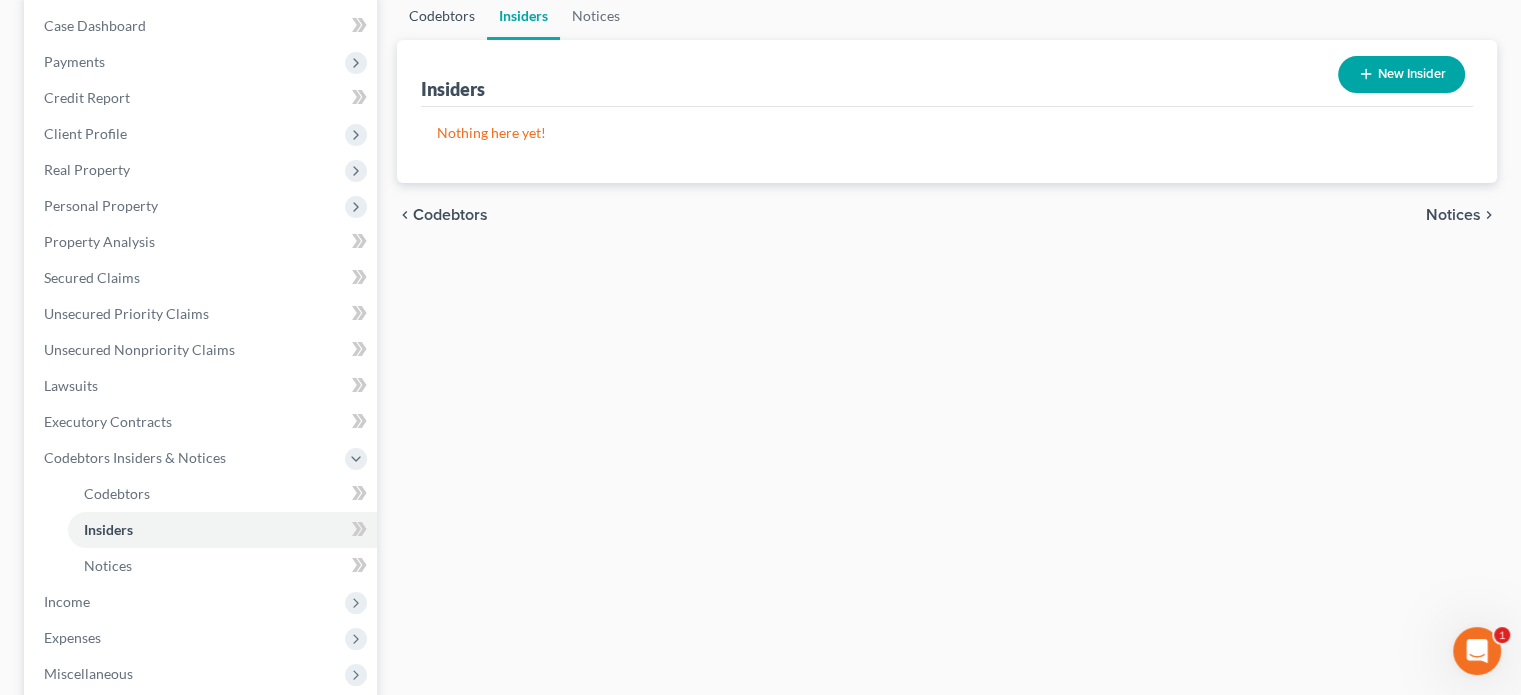 click on "Codebtors" at bounding box center [442, 16] 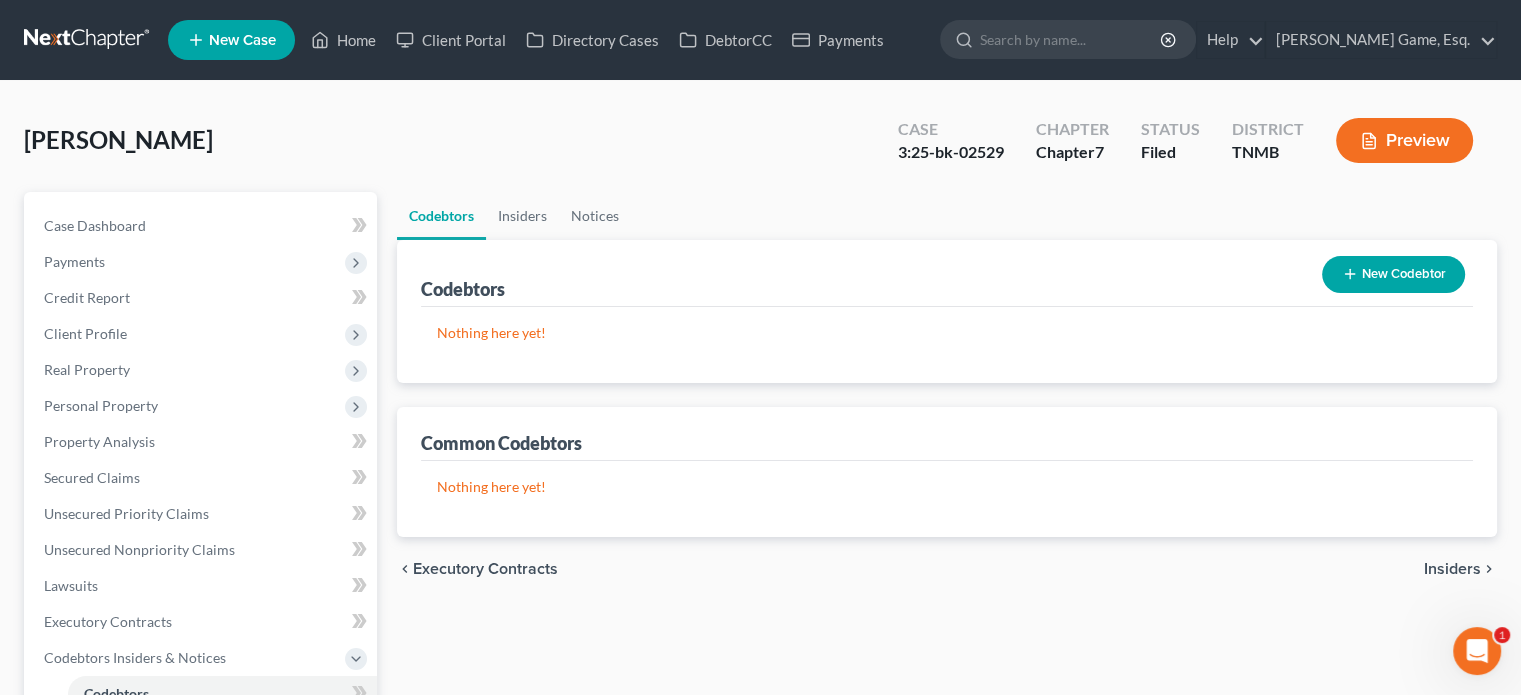 scroll, scrollTop: 200, scrollLeft: 0, axis: vertical 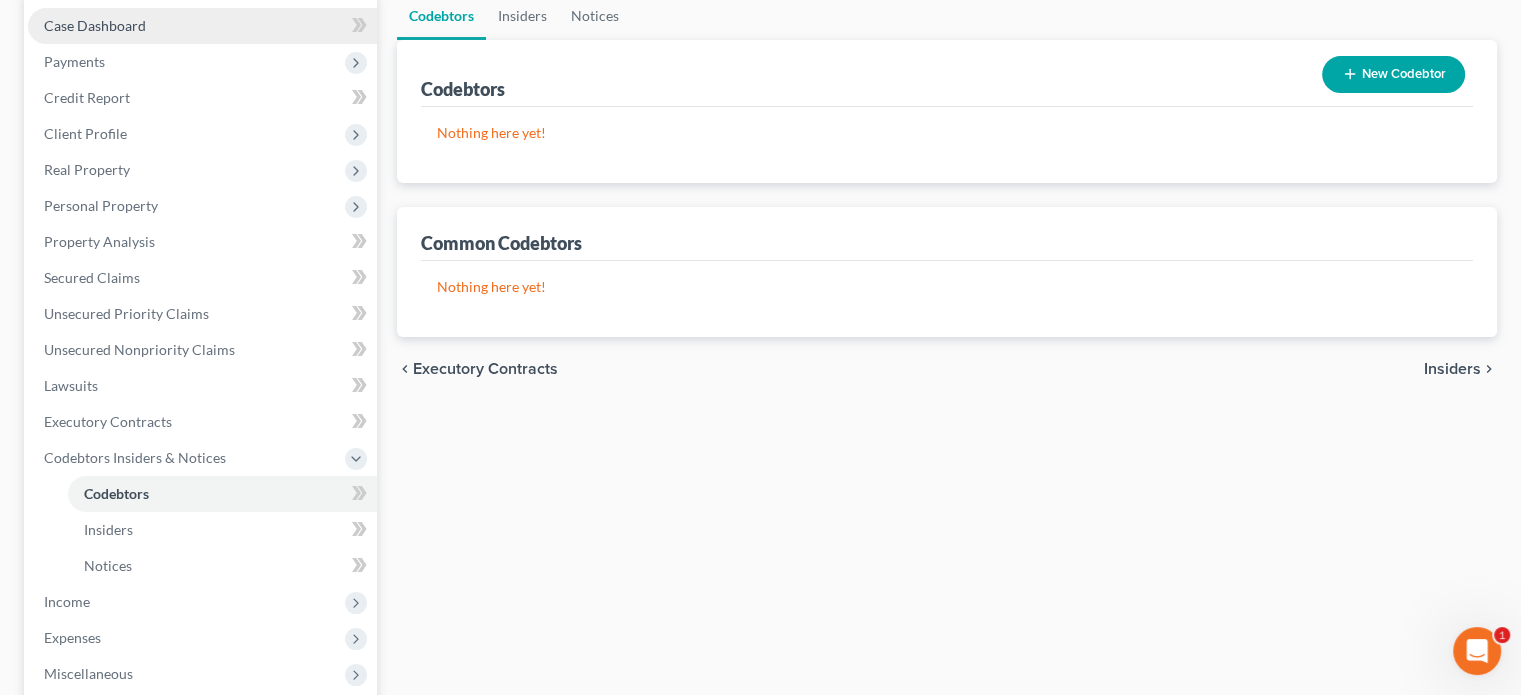click on "Case Dashboard" at bounding box center [95, 25] 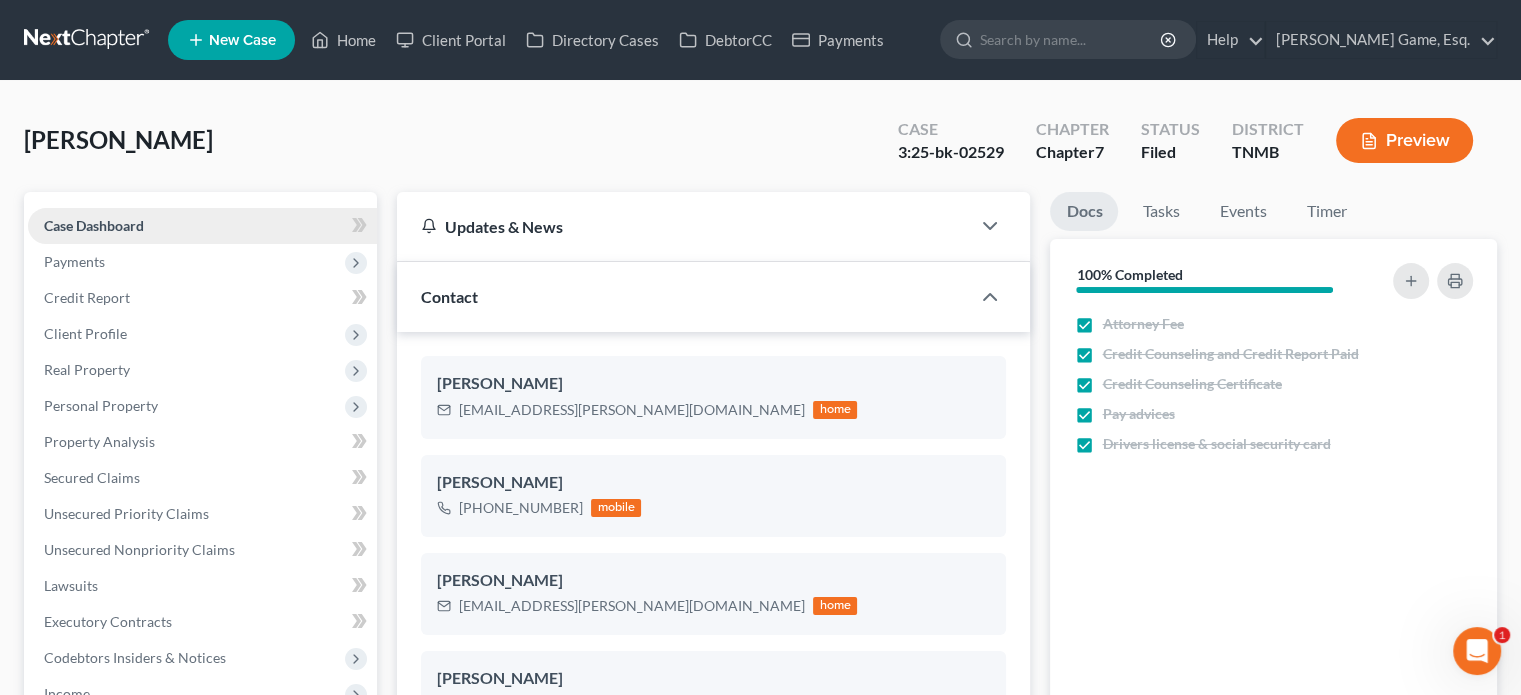 scroll, scrollTop: 94, scrollLeft: 0, axis: vertical 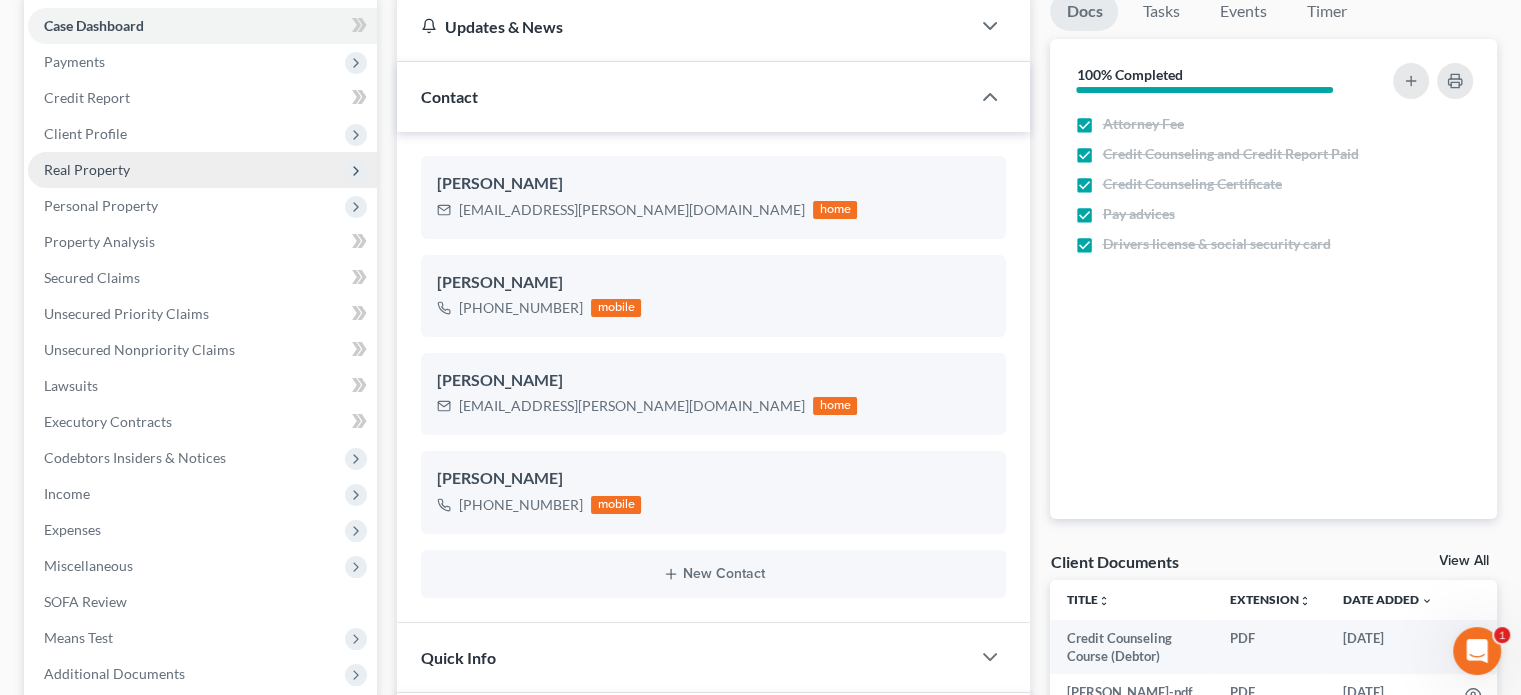 click on "Real Property" at bounding box center (202, 170) 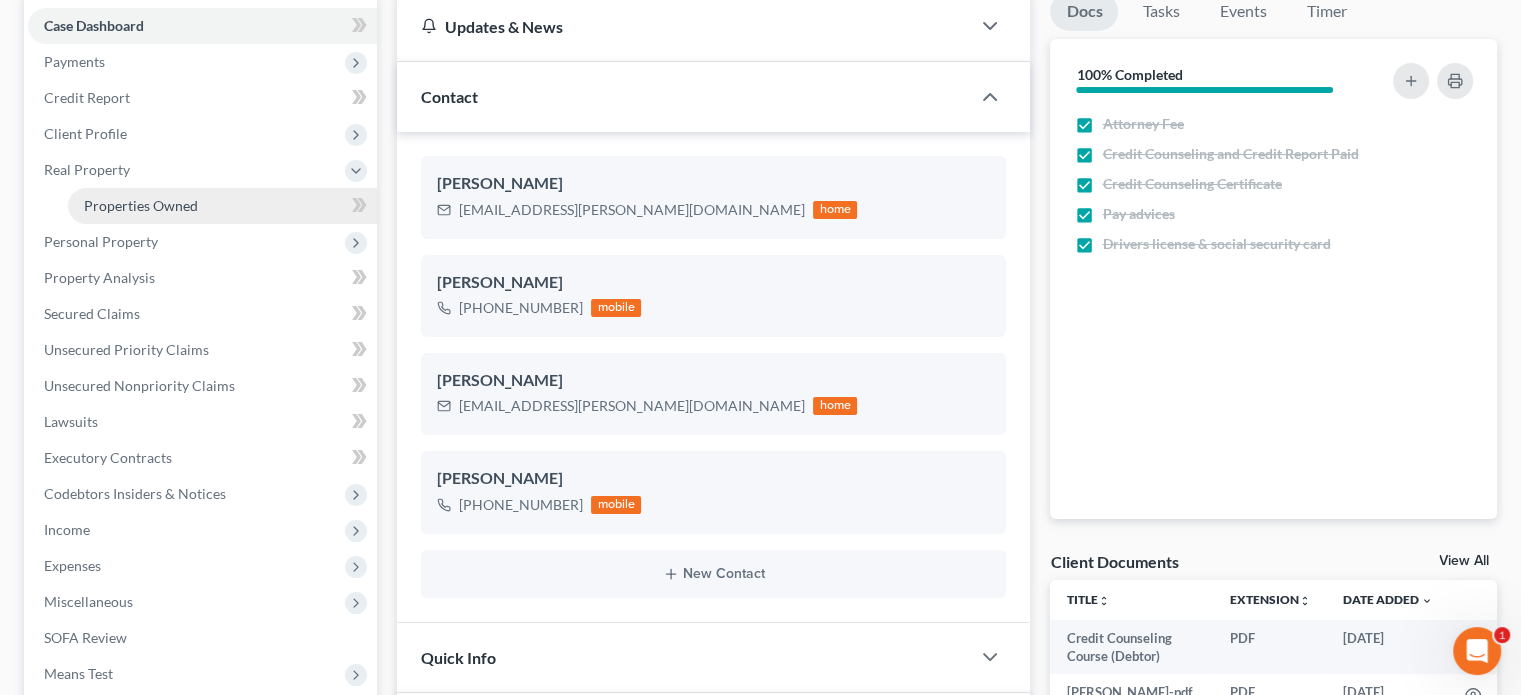 click on "Properties Owned" at bounding box center (141, 205) 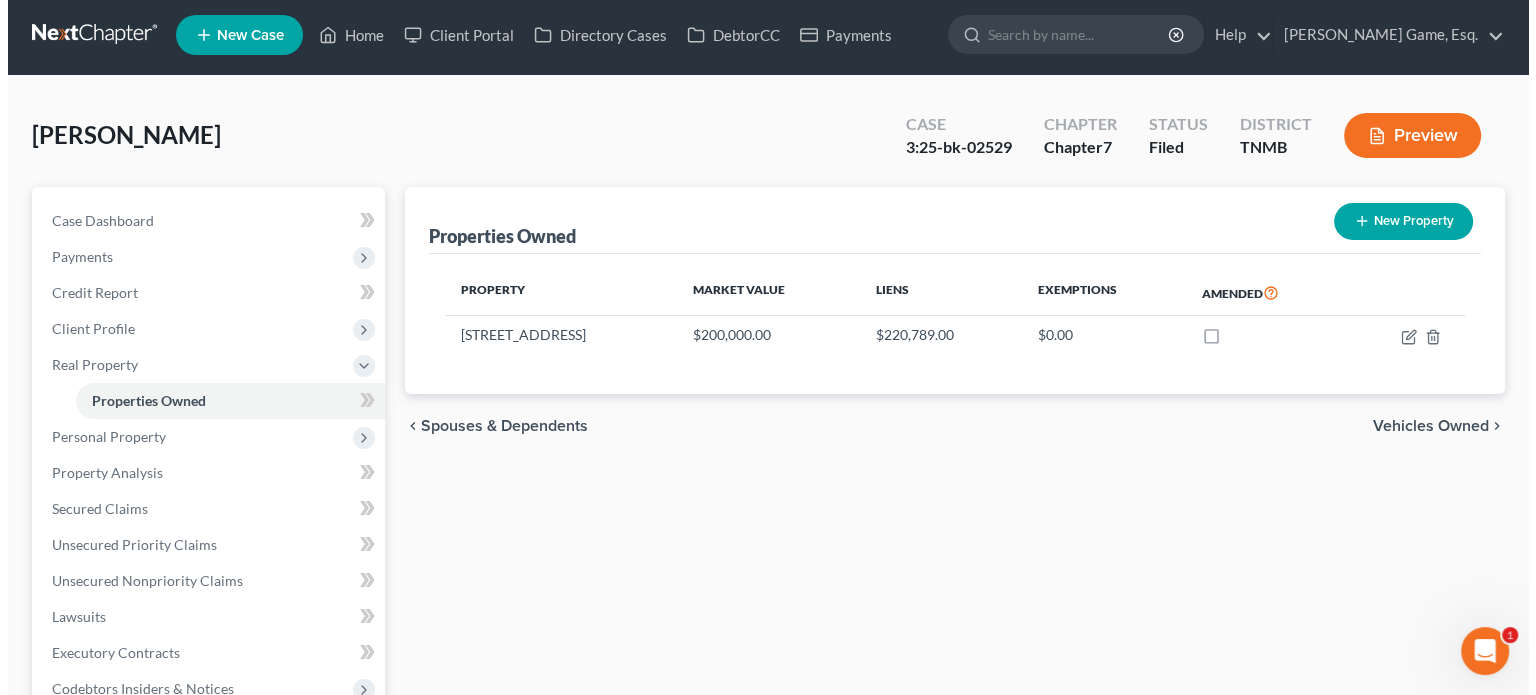 scroll, scrollTop: 0, scrollLeft: 0, axis: both 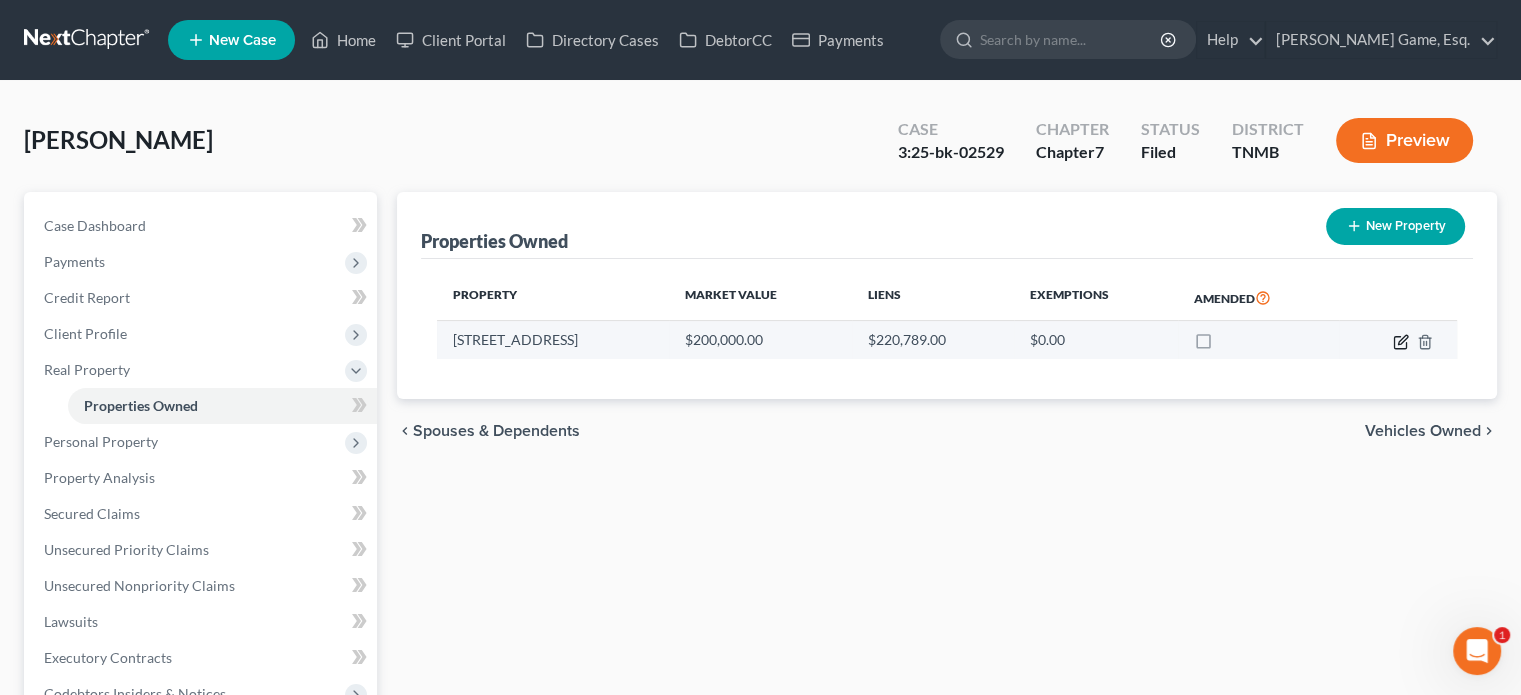click 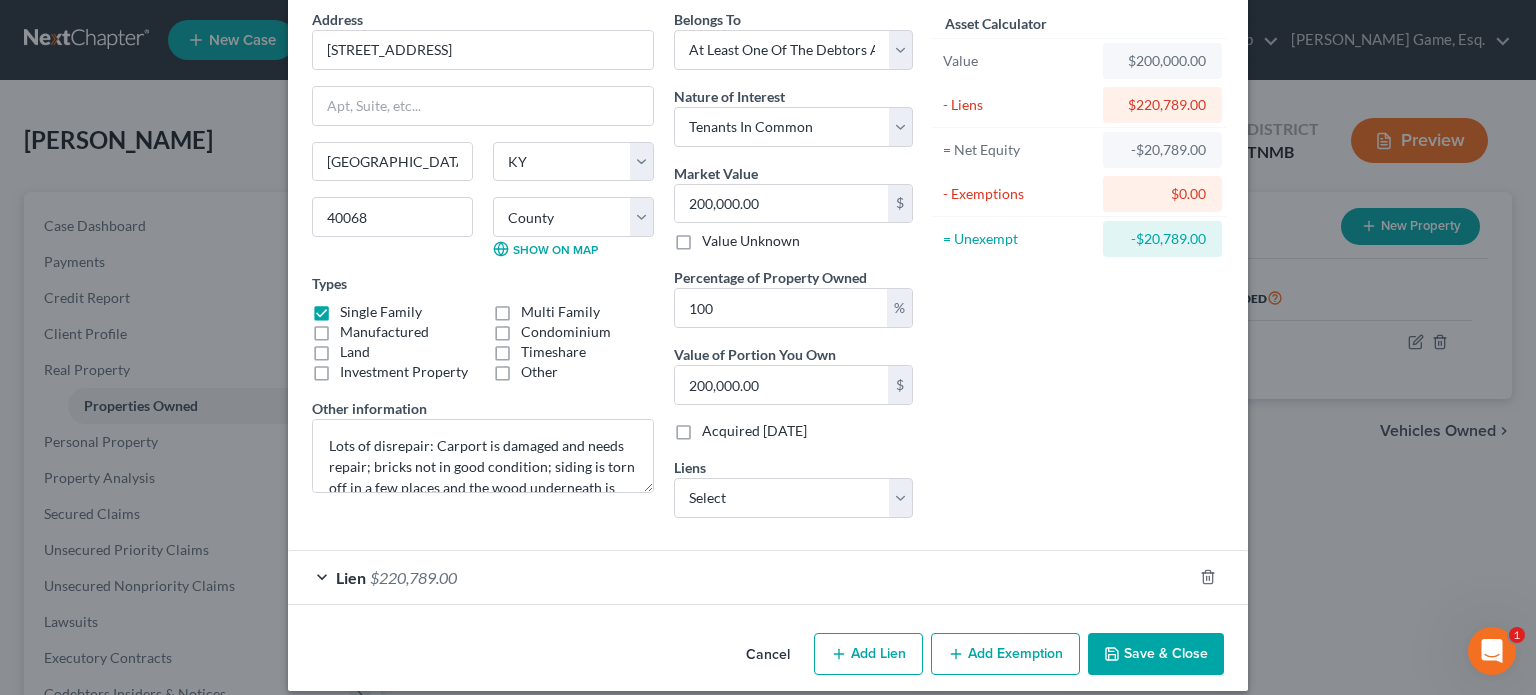 scroll, scrollTop: 200, scrollLeft: 0, axis: vertical 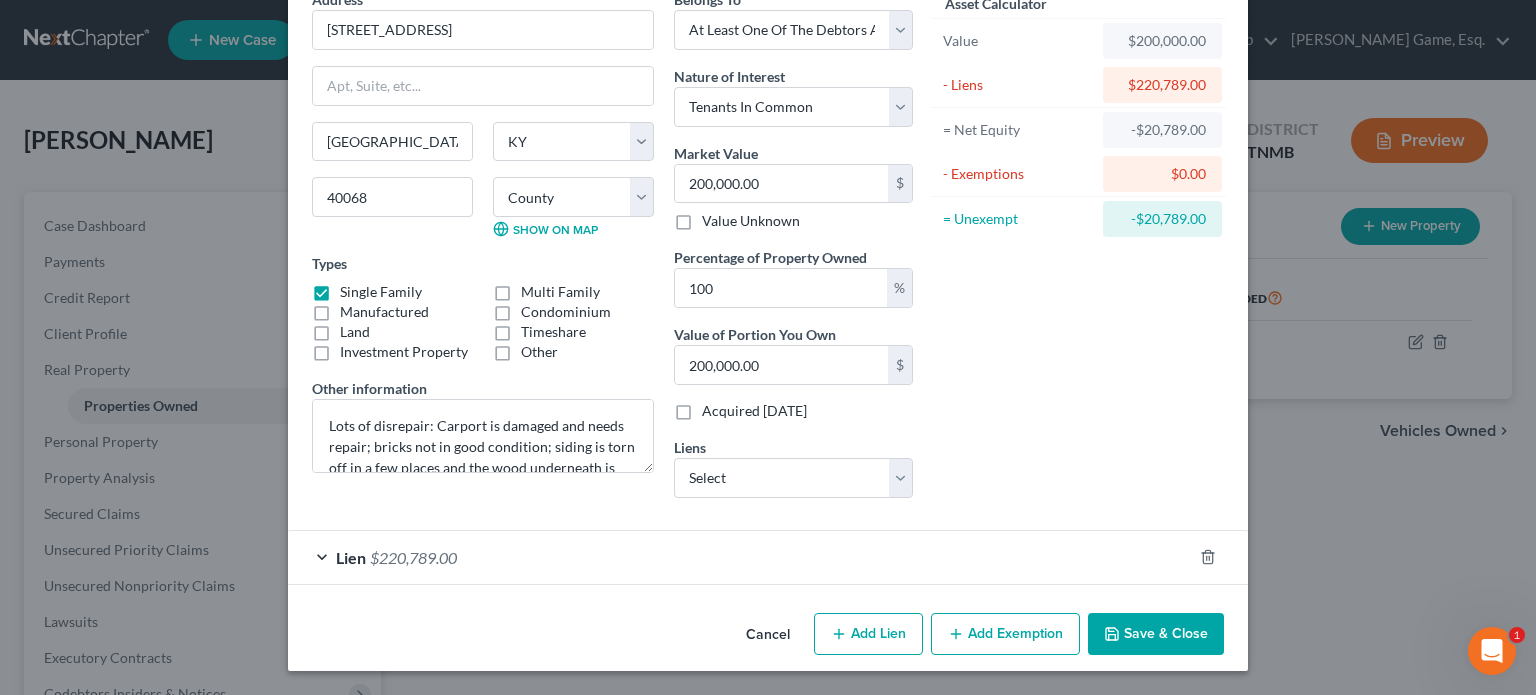 click on "Lien $220,789.00" at bounding box center (740, 557) 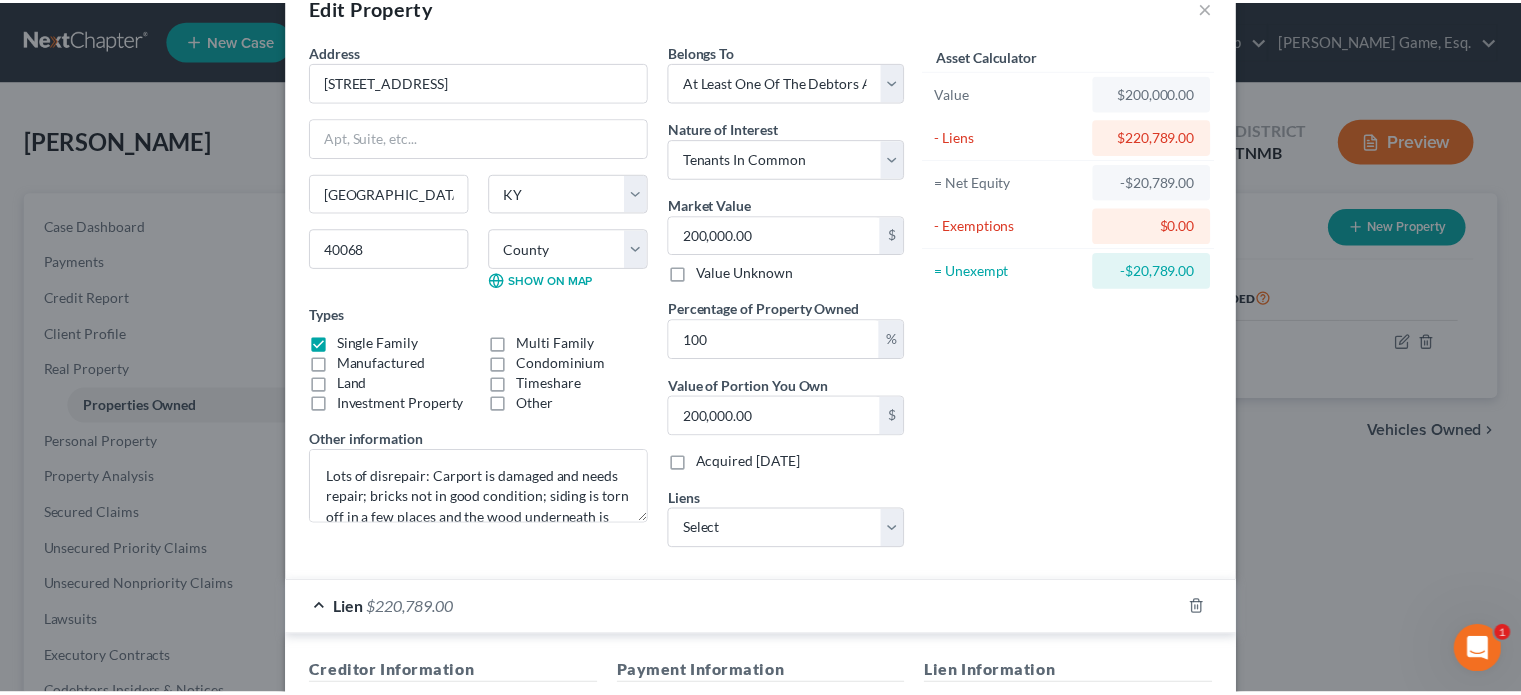 scroll, scrollTop: 0, scrollLeft: 0, axis: both 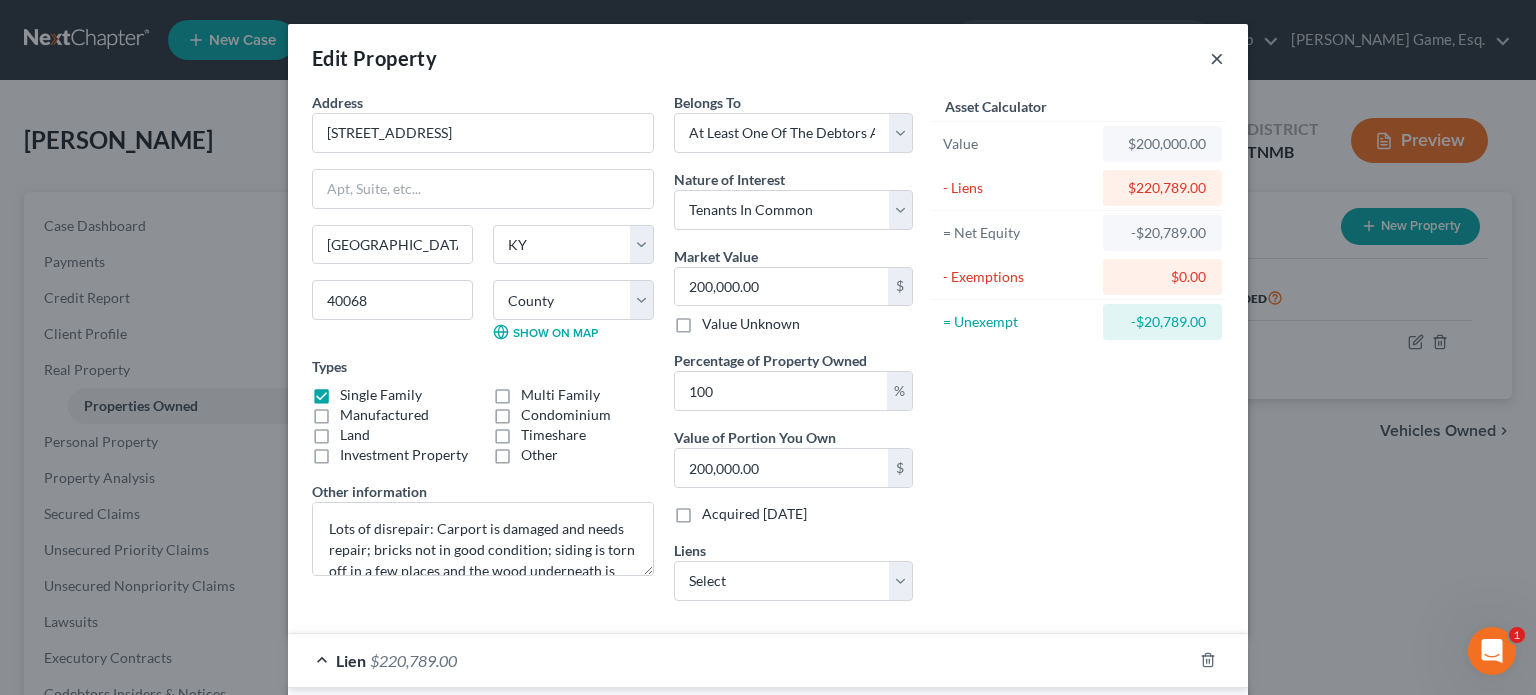 click on "×" at bounding box center [1217, 58] 